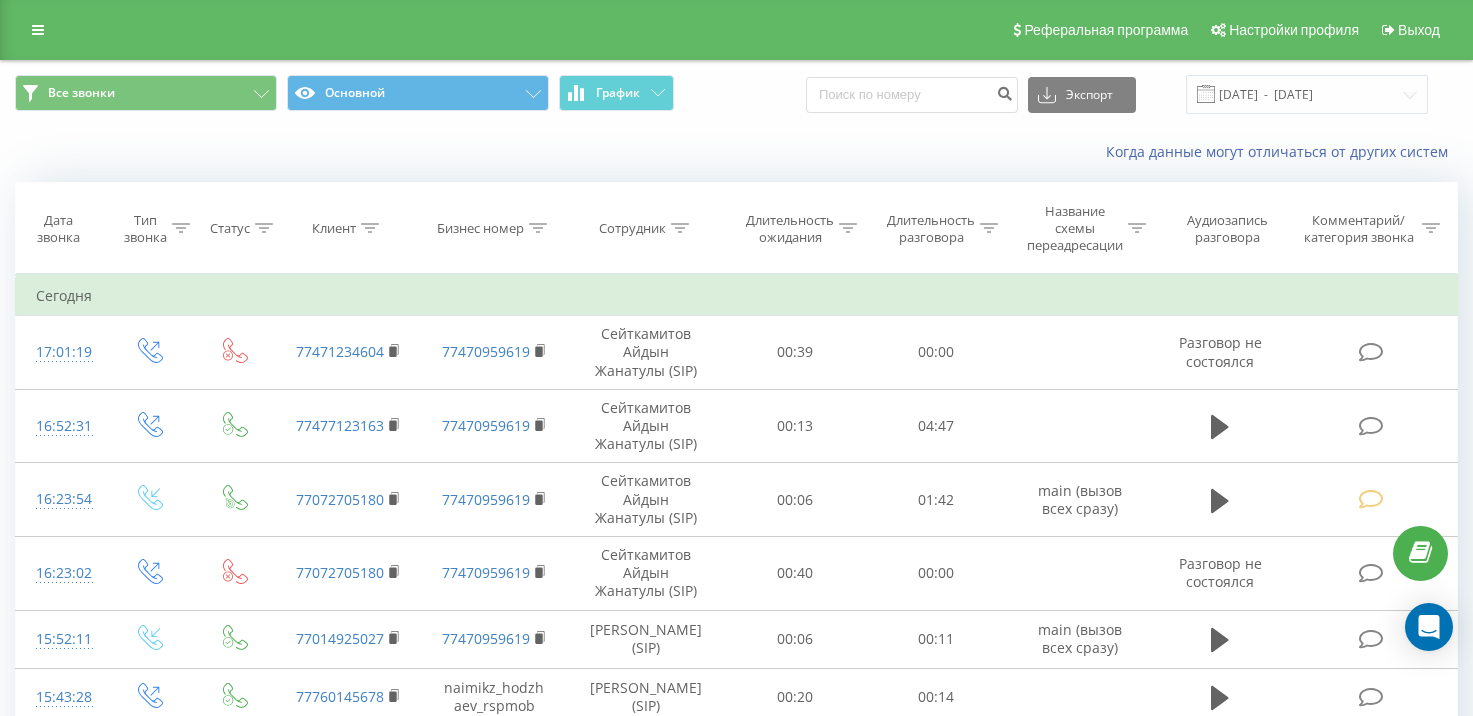 scroll, scrollTop: 0, scrollLeft: 0, axis: both 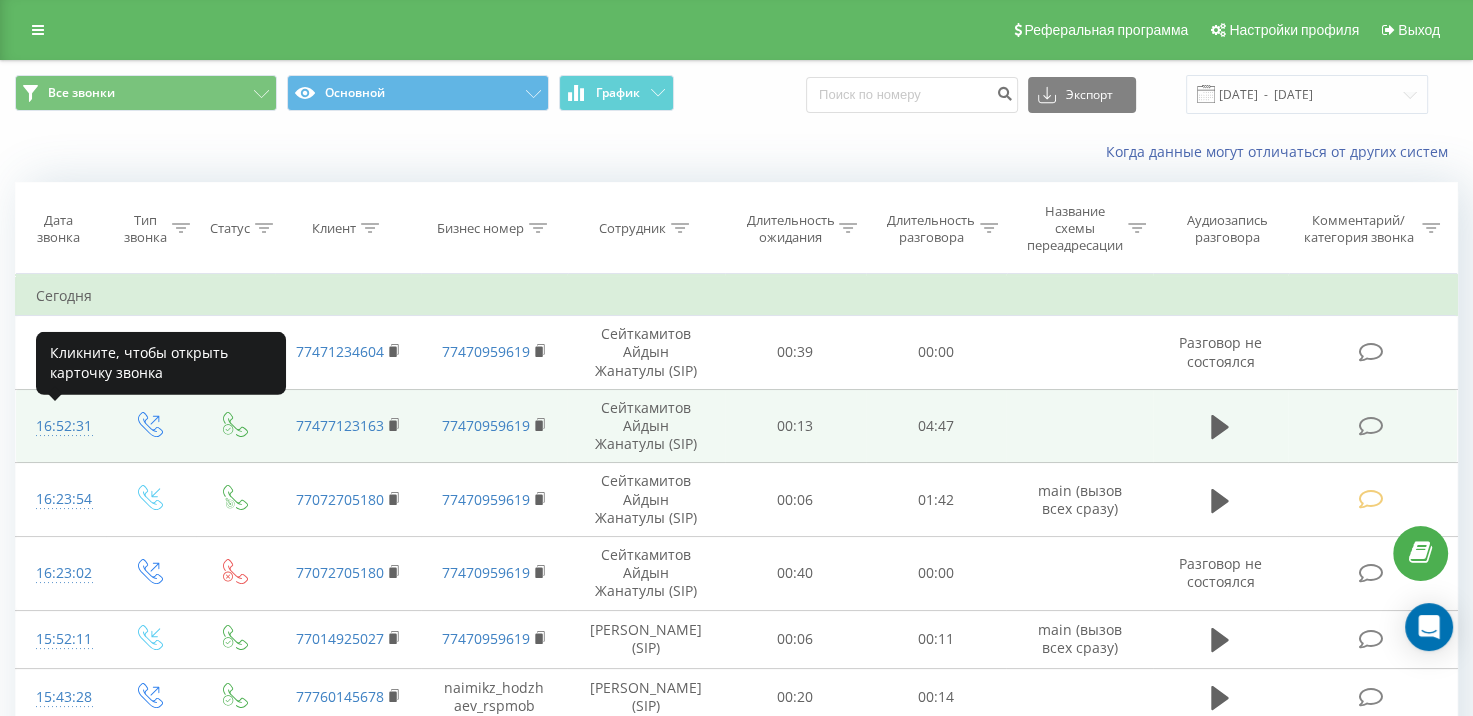 click on "16:52:31" at bounding box center (61, 426) 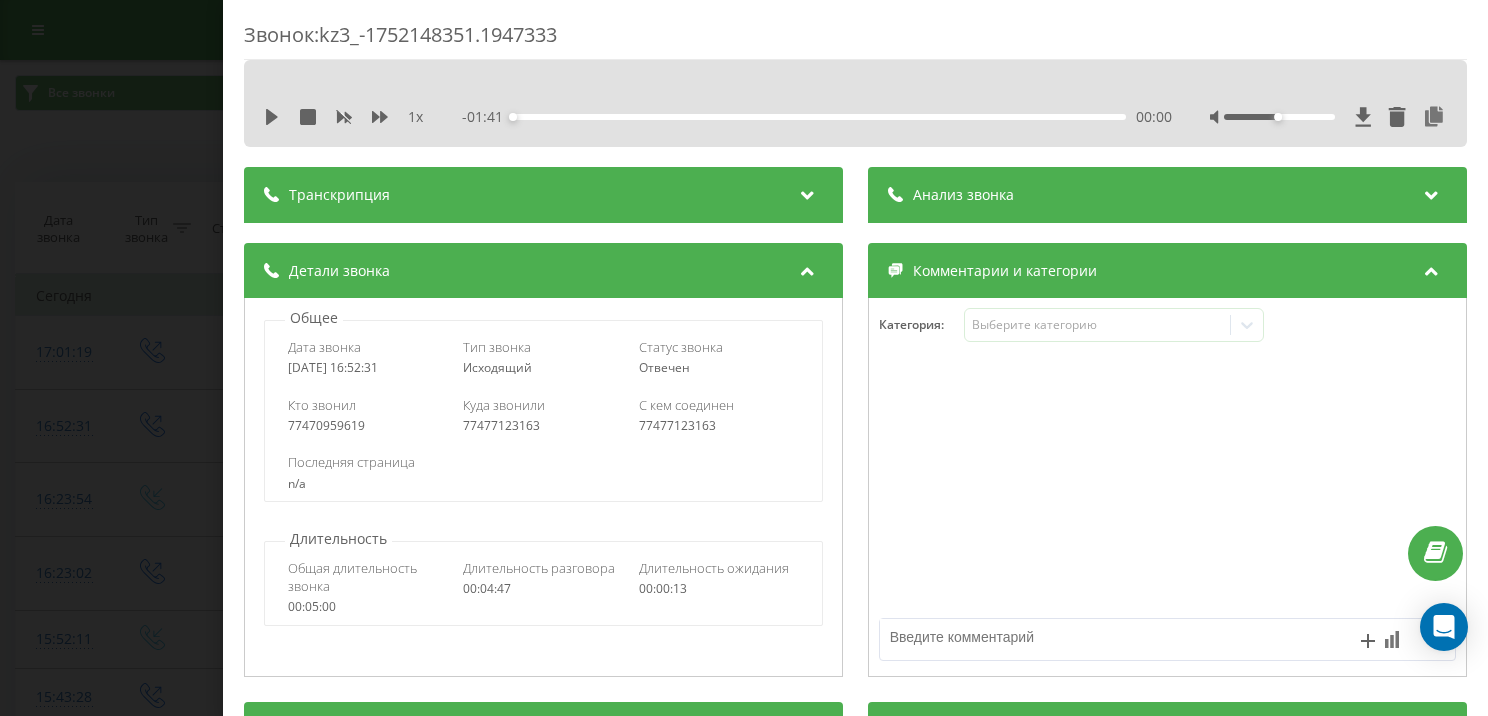 click on "Транскрипция" at bounding box center [543, 195] 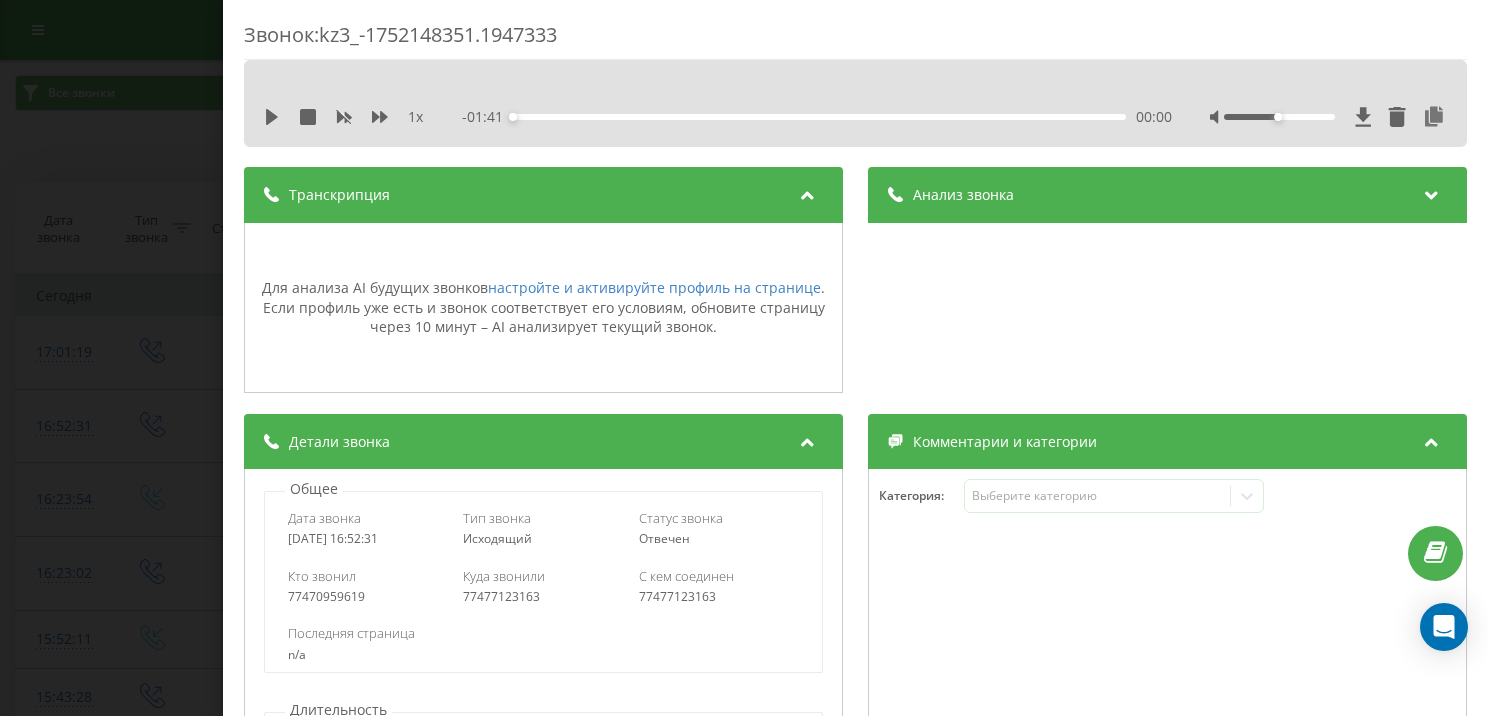 click on "Анализ звонка" at bounding box center [1167, 195] 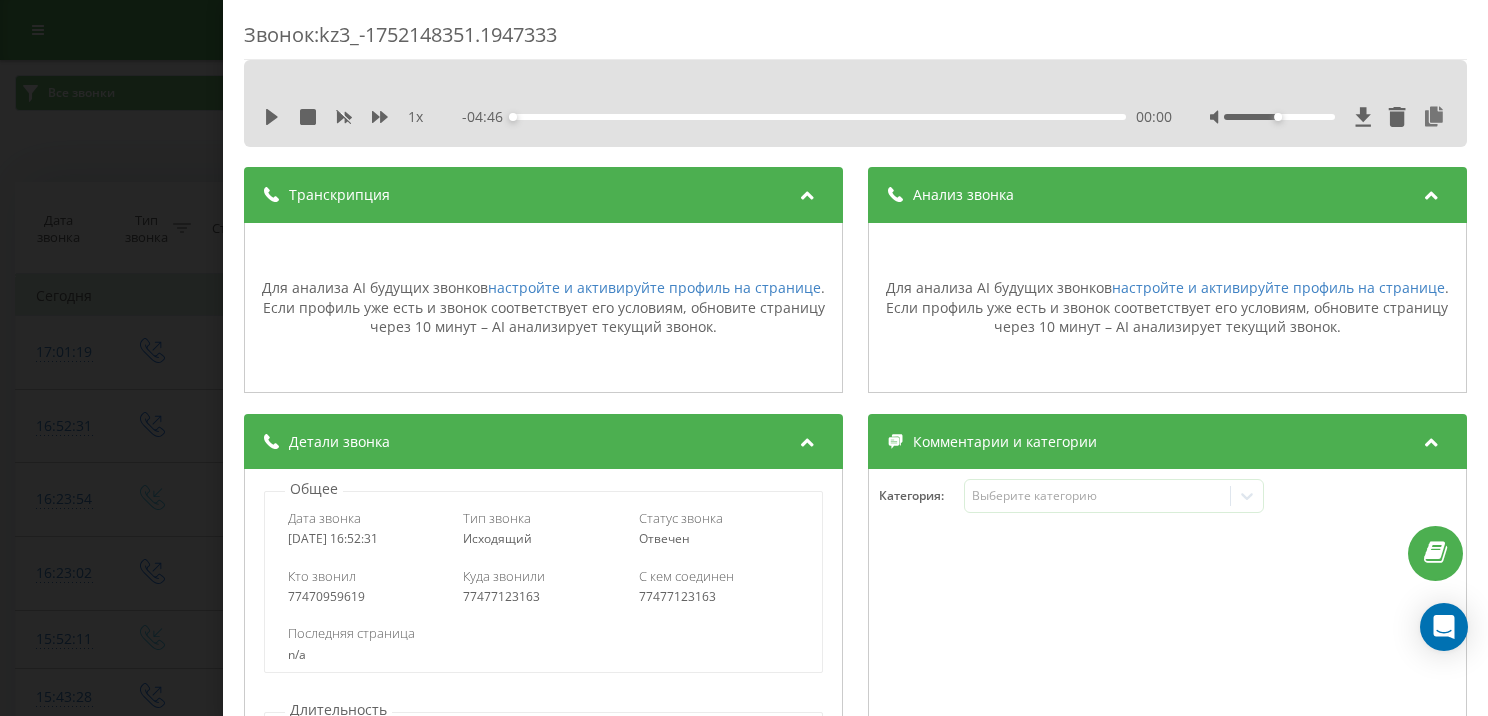 click on "Звонок :  kz3_-1752148351.1947333   1 x  - 04:46 00:00   00:00   Транскрипция Для анализа AI будущих звонков  настройте и активируйте профиль на странице . Если профиль уже есть и звонок соответствует его условиям, обновите страницу через 10 минут – AI анализирует текущий звонок. Анализ звонка Для анализа AI будущих звонков  настройте и активируйте профиль на странице . Если профиль уже есть и звонок соответствует его условиям, обновите страницу через 10 минут – AI анализирует текущий звонок. Детали звонка Общее Дата звонка 2025-07-10 16:52:31 Тип звонка Исходящий Статус звонка Отвечен 77470959619" at bounding box center [744, 358] 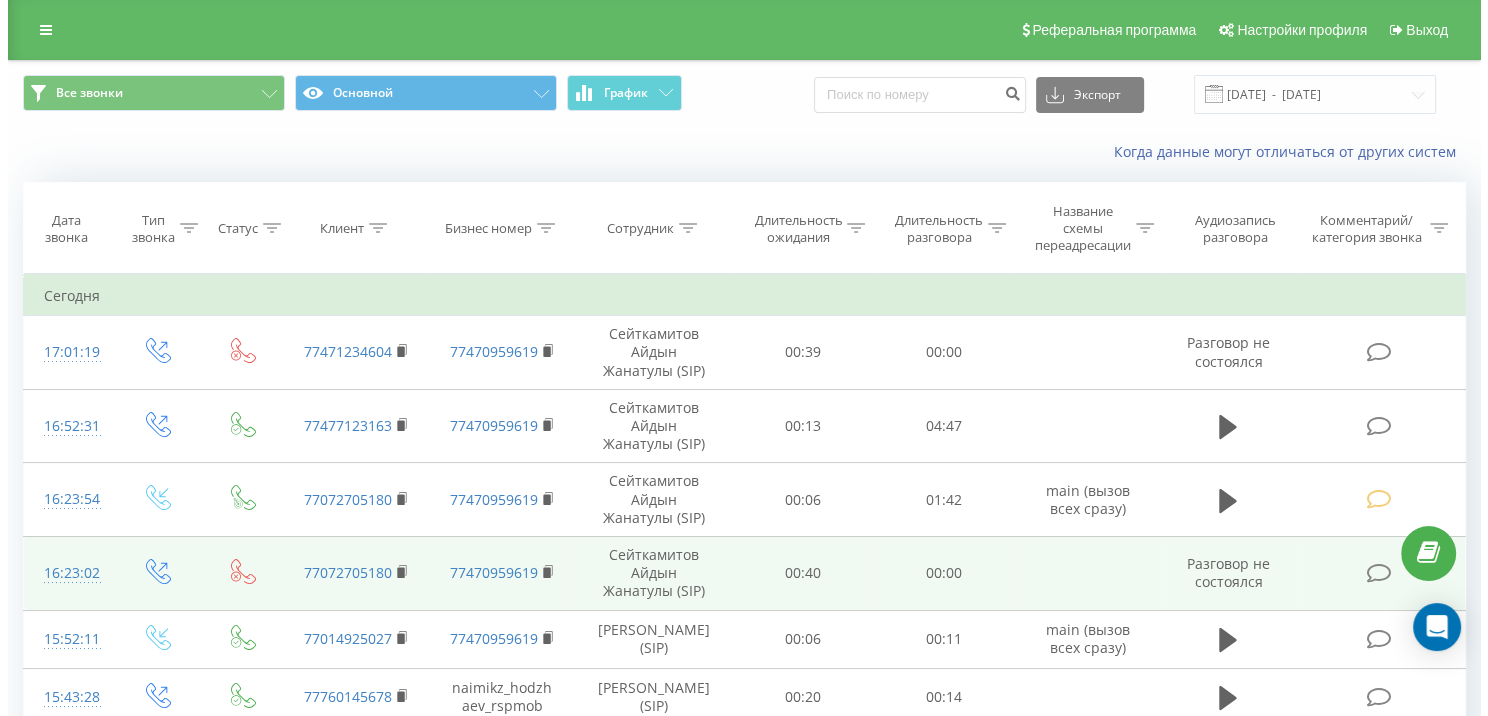 scroll, scrollTop: 100, scrollLeft: 0, axis: vertical 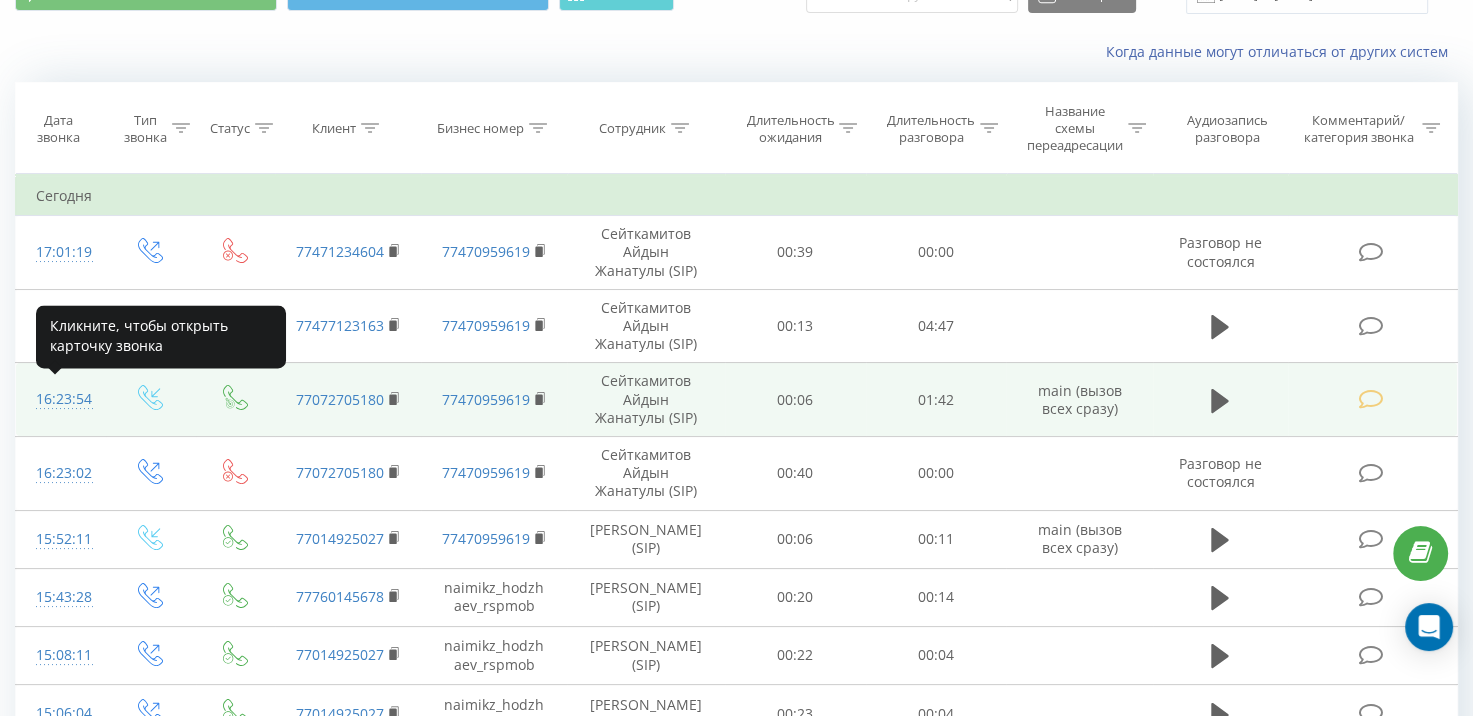 click on "16:23:54" at bounding box center [61, 399] 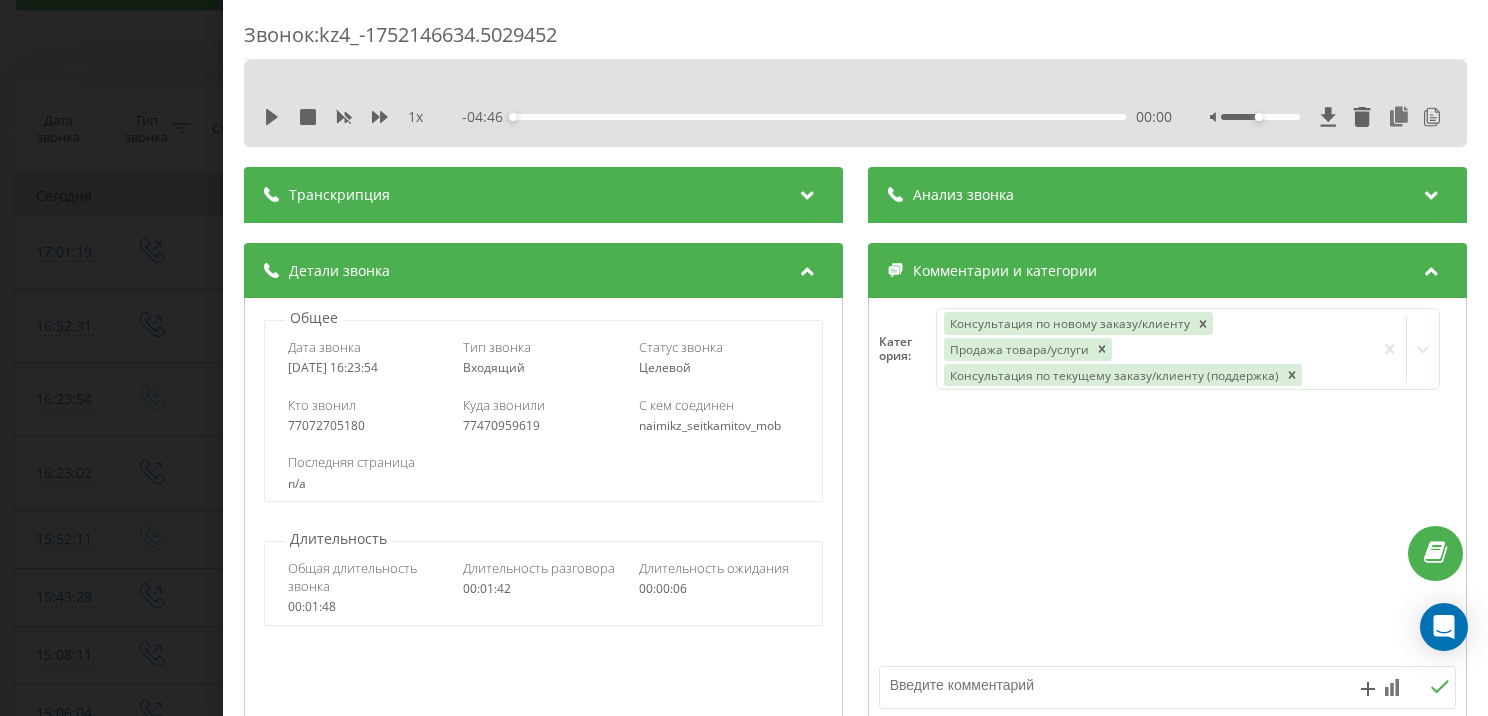 click on "Транскрипция" at bounding box center (543, 195) 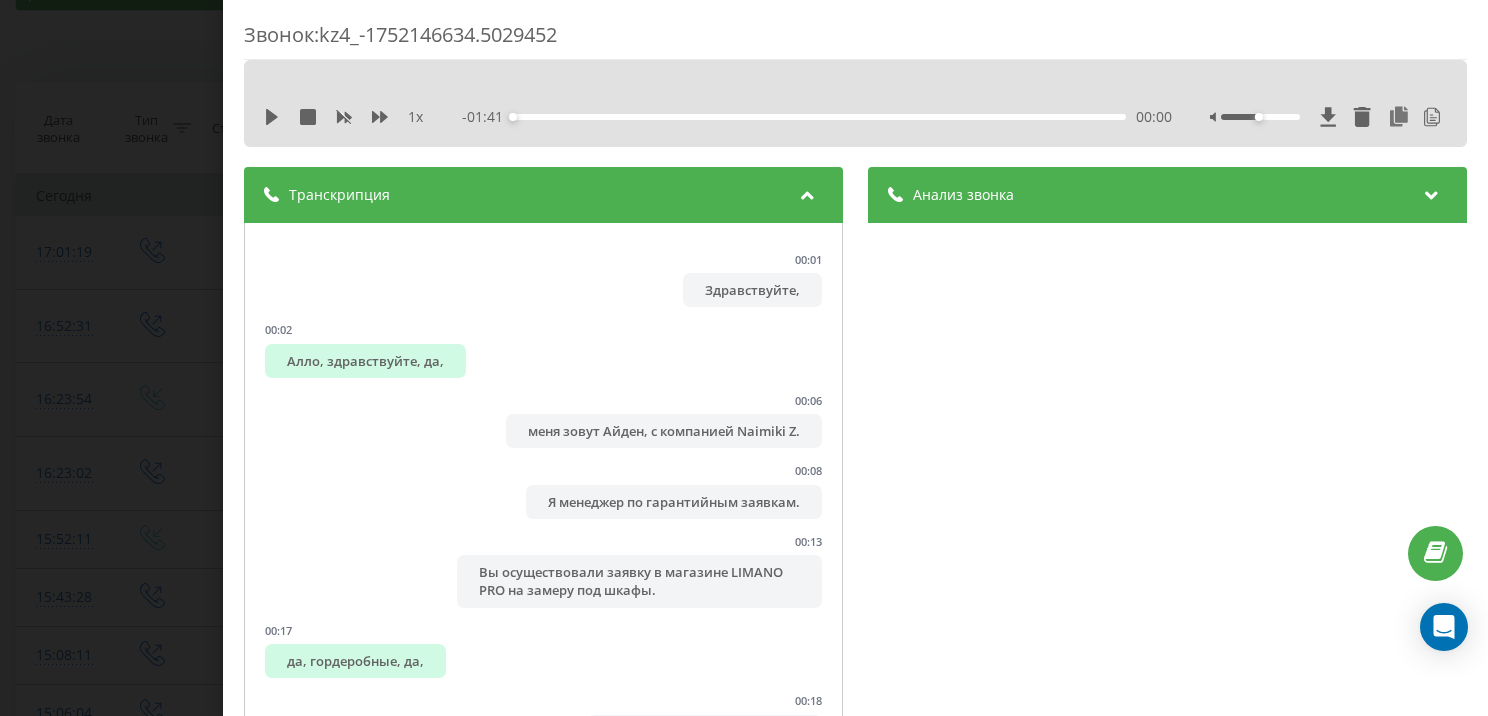 click on "Анализ звонка" at bounding box center (963, 195) 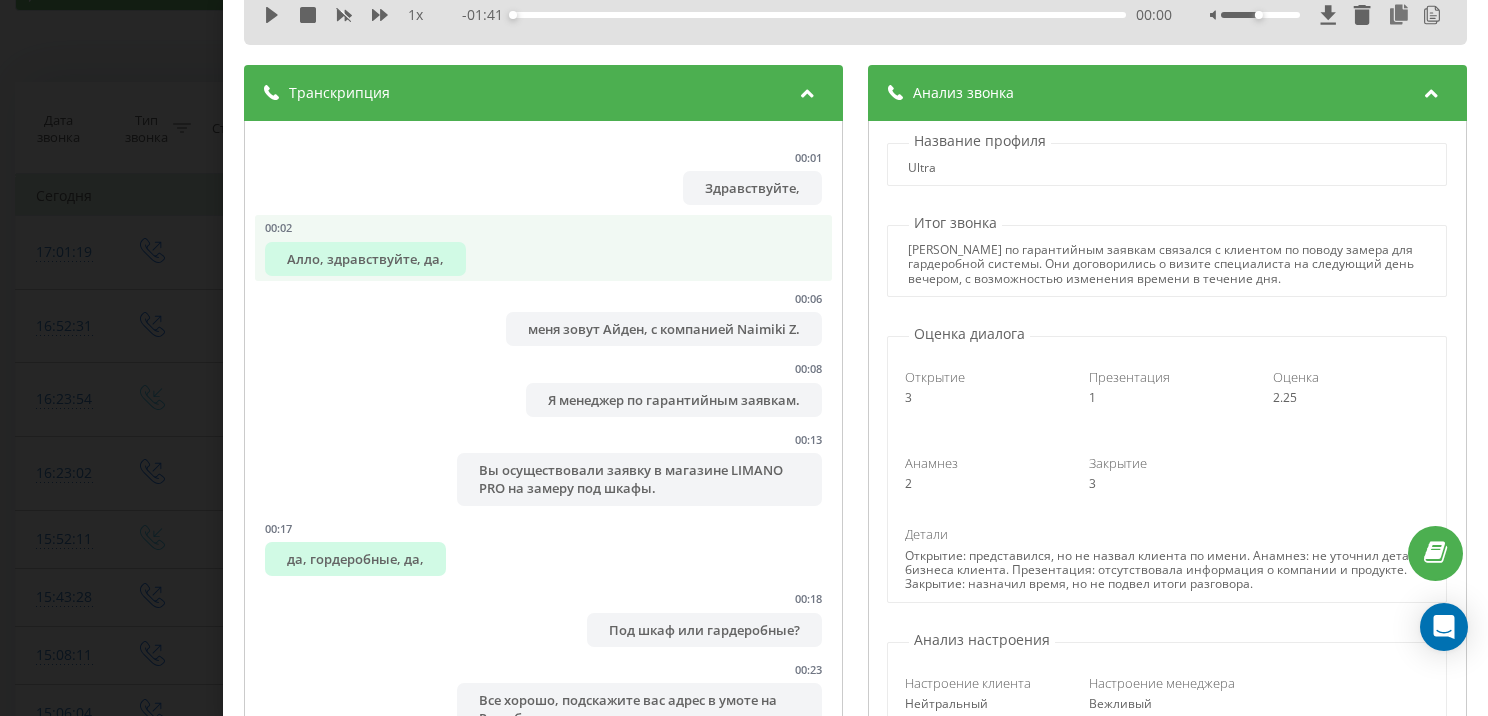scroll, scrollTop: 100, scrollLeft: 0, axis: vertical 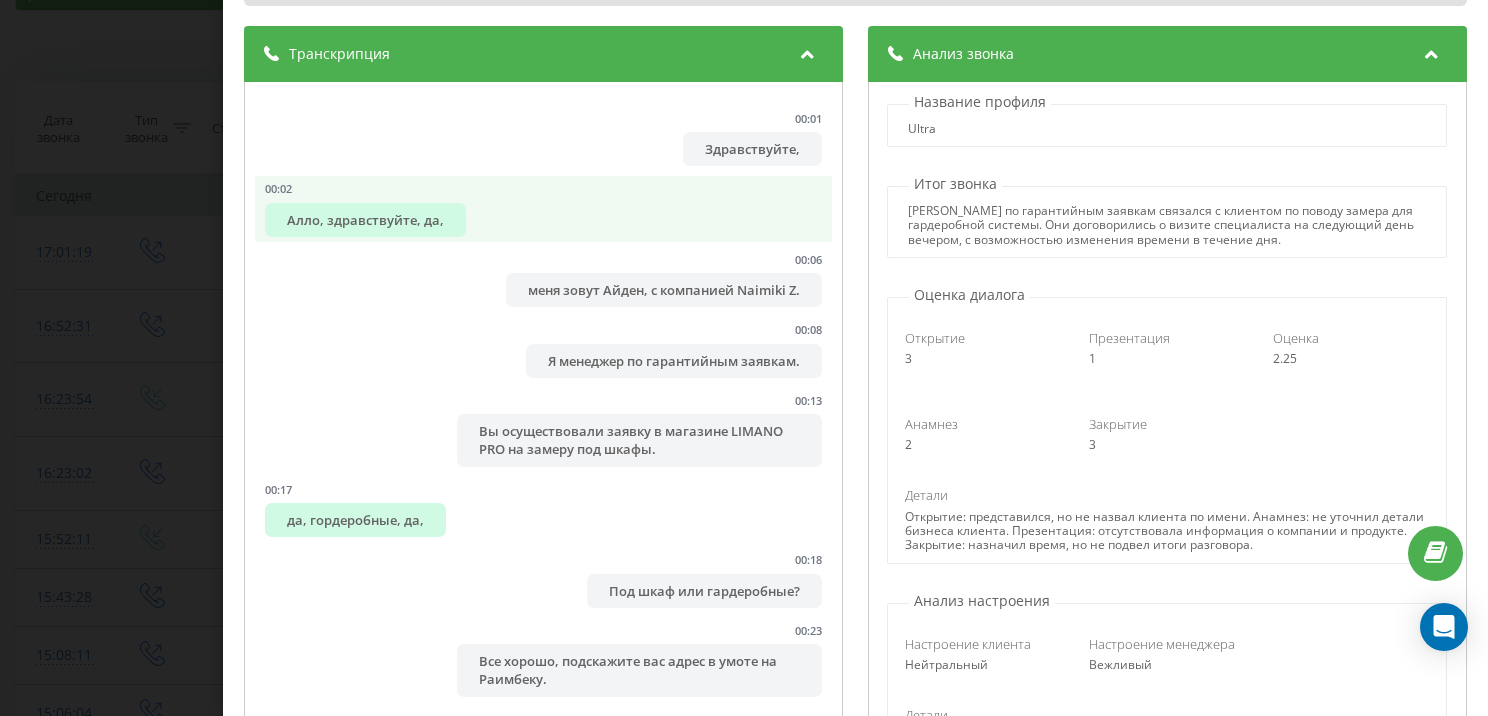 click on "00:02 Алло, здравствуйте, да," at bounding box center [543, 209] 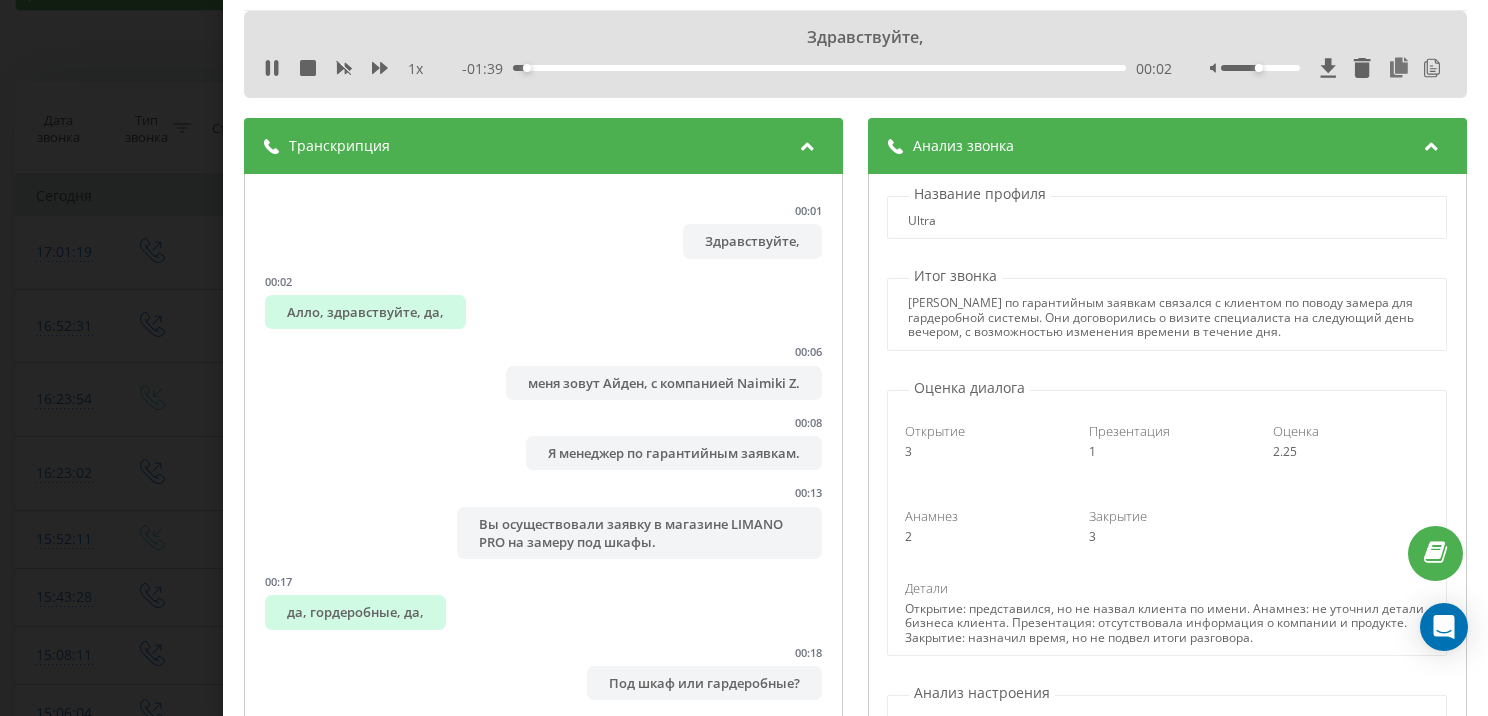scroll, scrollTop: 0, scrollLeft: 0, axis: both 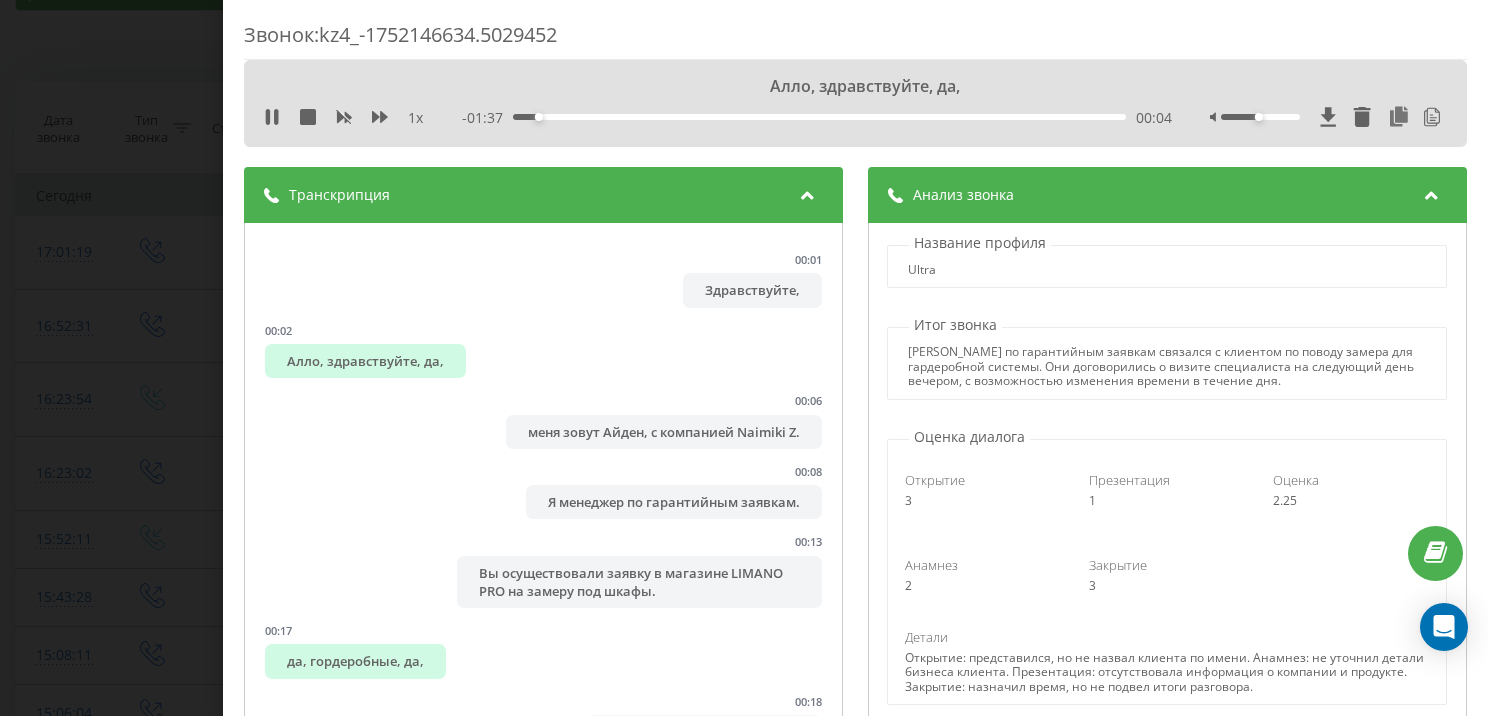 click on "Звонок :  kz4_-1752146634.5029452 Алло, здравствуйте, да,   1 x  - 01:37 00:04   00:04   Транскрипция 00:01 Здравствуйте, 00:02 Алло, здравствуйте, да, 00:06 меня зовут Айден, с компанией Naimiki Z. 00:08 Я менеджер по гарантийным заявкам. 00:13 Вы осуществовали заявку в магазине LIMANO PRO на замеру под шкафы. 00:17 да, гордеробные, да, 00:18 Под шкаф или гардеробные? 00:23 Все хорошо, подскажите вас адрес в умоте на Раимбеку. 00:29 да, 00:30 Хорошо, на завтра или после завтра можно назначить специальный? 00:36 давайте завтра, а то мы хотели субботу, у вас крысение куда -нибудь, вы хотели дыхать, 00:40 Все, понял. 00:41 00:45 00:50 00:56 3 1" at bounding box center (744, 358) 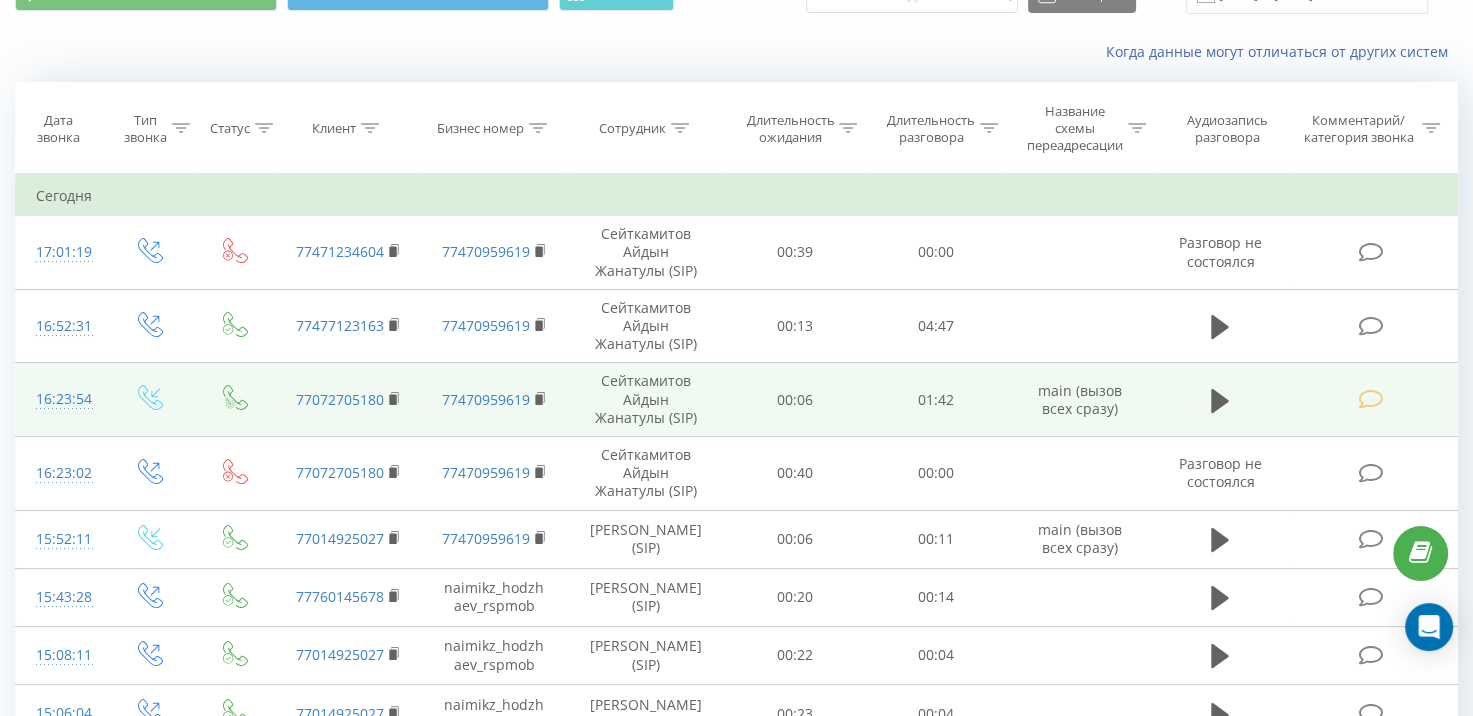 click on "16:23:54" at bounding box center [61, 399] 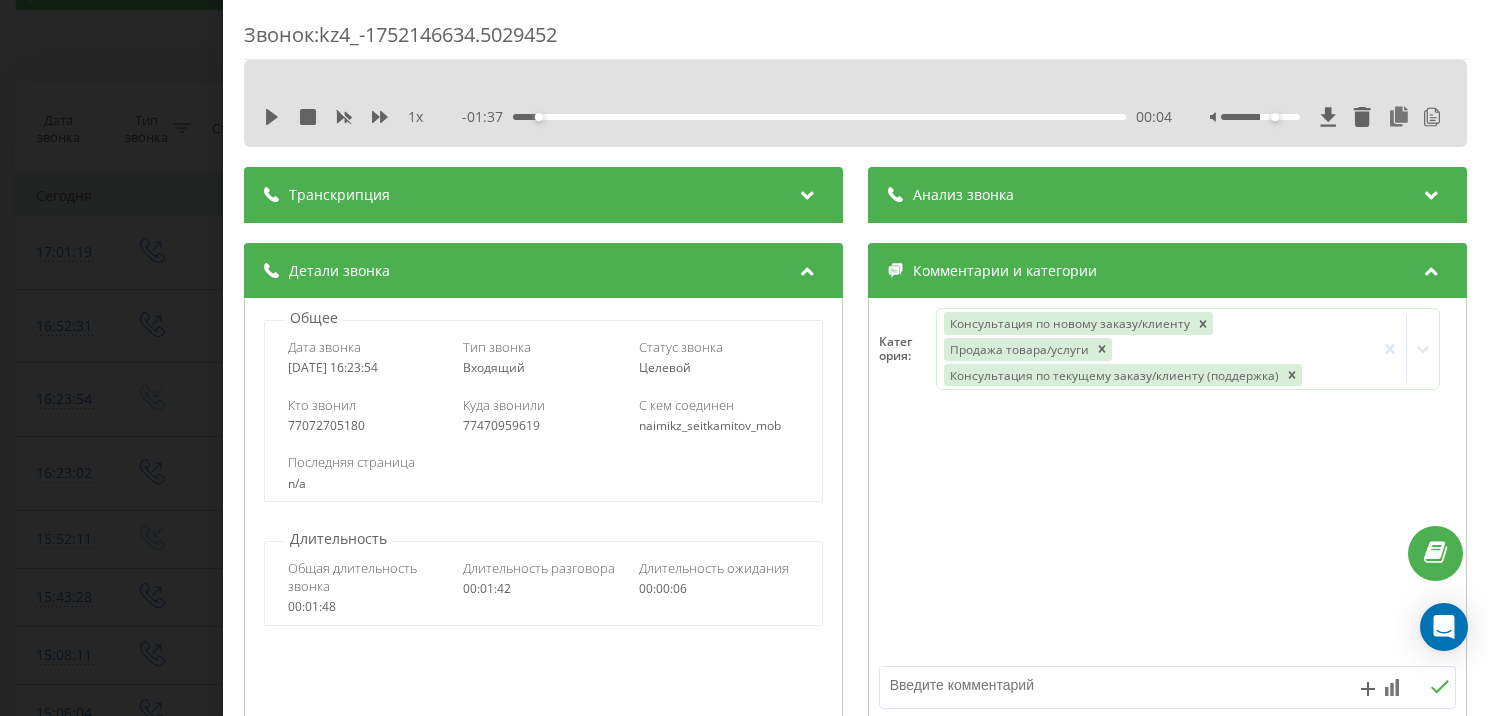 click on "- 01:37" at bounding box center (487, 117) 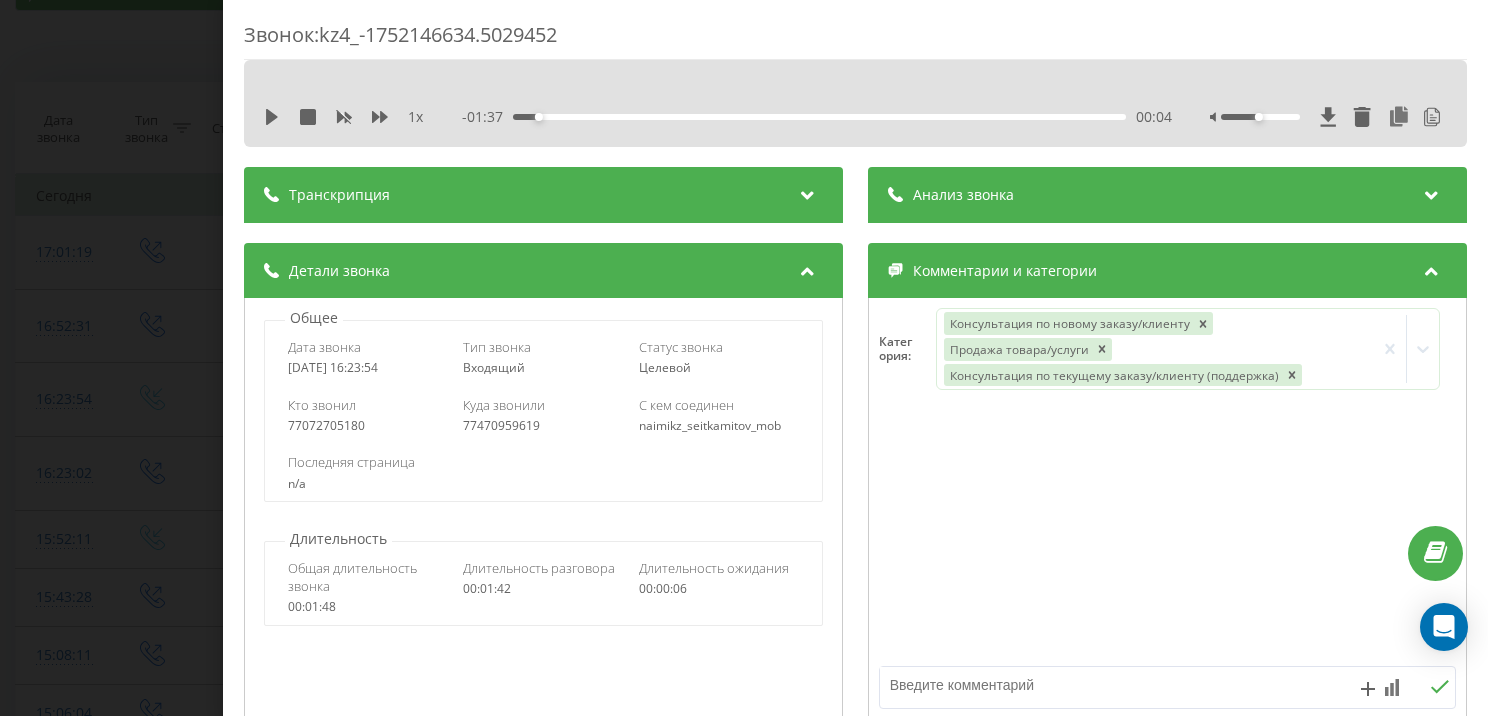 click on "Транскрипция" at bounding box center [543, 195] 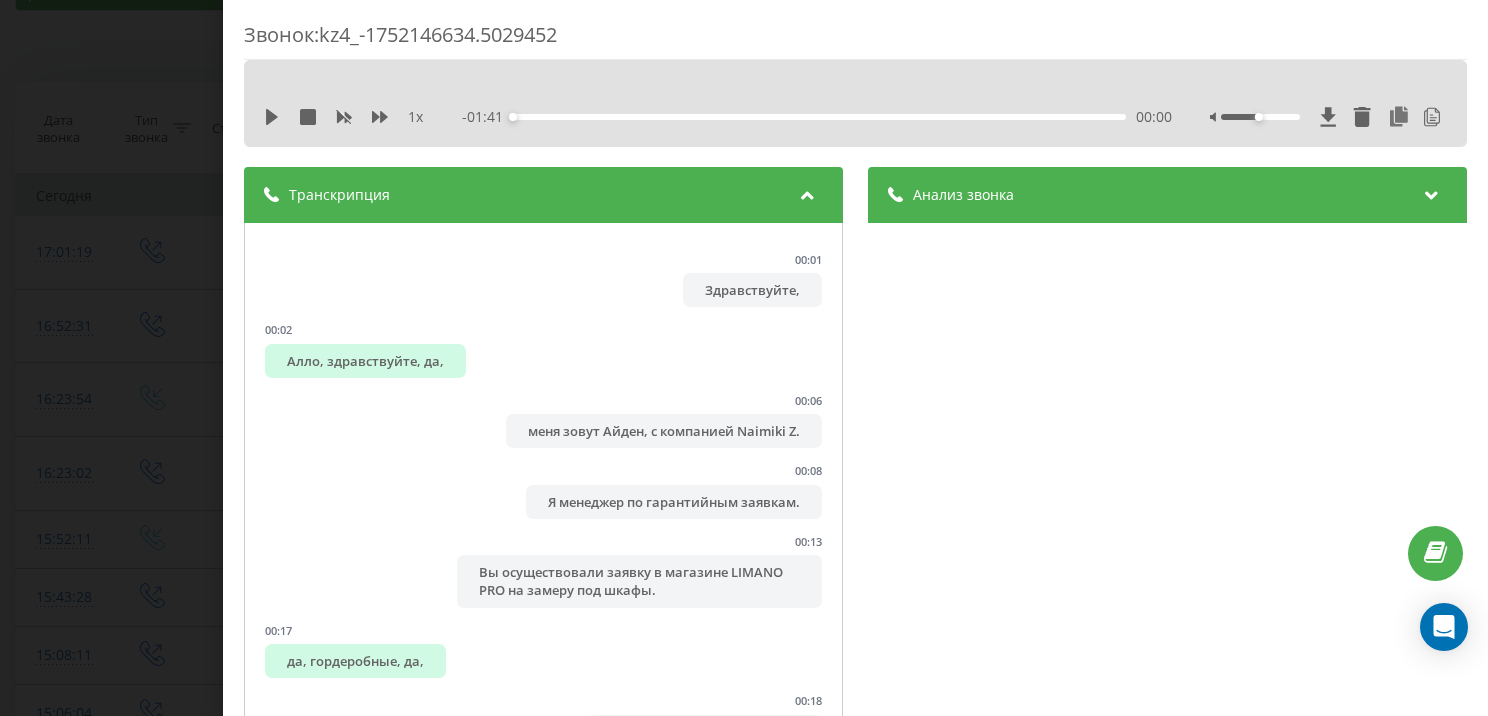 click on "Анализ звонка" at bounding box center [963, 195] 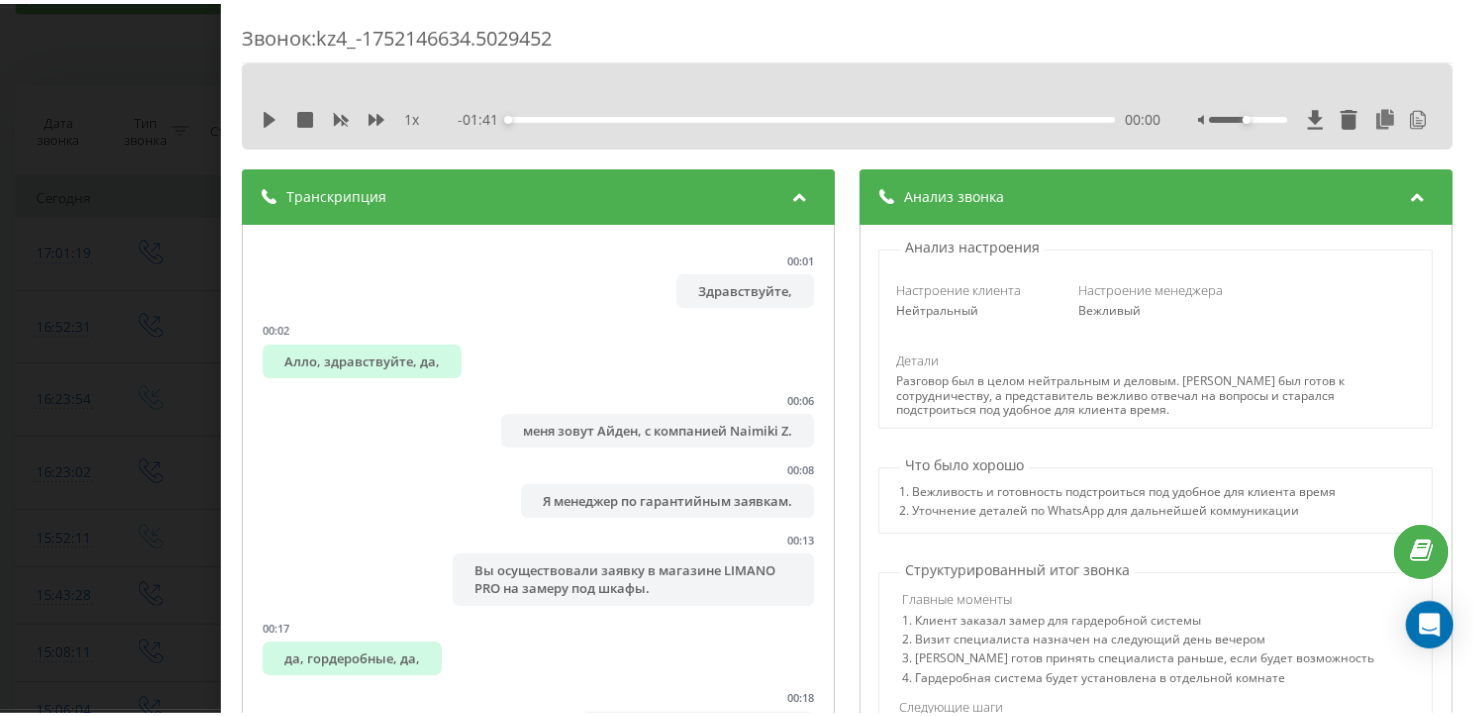 scroll, scrollTop: 500, scrollLeft: 0, axis: vertical 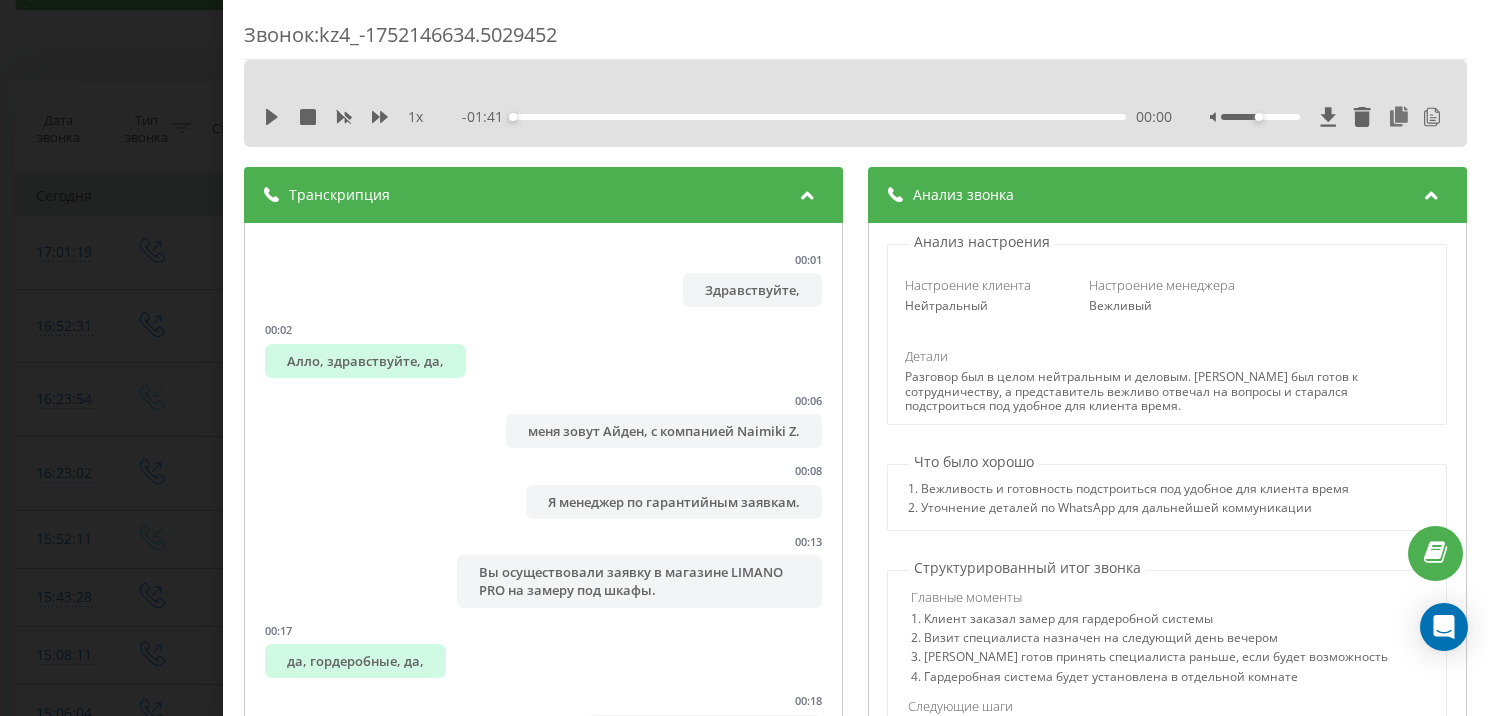 click on "Звонок :  kz4_-1752146634.5029452   1 x  - 01:41 00:00   00:00   Транскрипция 00:01 Здравствуйте, 00:02 Алло, здравствуйте, да, 00:06 меня зовут Айден, с компанией Naimiki Z. 00:08 Я менеджер по гарантийным заявкам. 00:13 Вы осуществовали заявку в магазине LIMANO PRO на замеру под шкафы. 00:17 да, гордеробные, да, 00:18 Под шкаф или гардеробные? 00:23 Все хорошо, подскажите вас адрес в умоте на Раимбеку. 00:29 да, 00:30 Хорошо, на завтра или после завтра можно назначить специальный? 00:36 давайте завтра, а то мы хотели субботу, у вас крысение куда -нибудь, вы хотели дыхать, 00:40 Все, понял. 00:41 00:45 00:50 да, отдельная комната у нас," at bounding box center (744, 358) 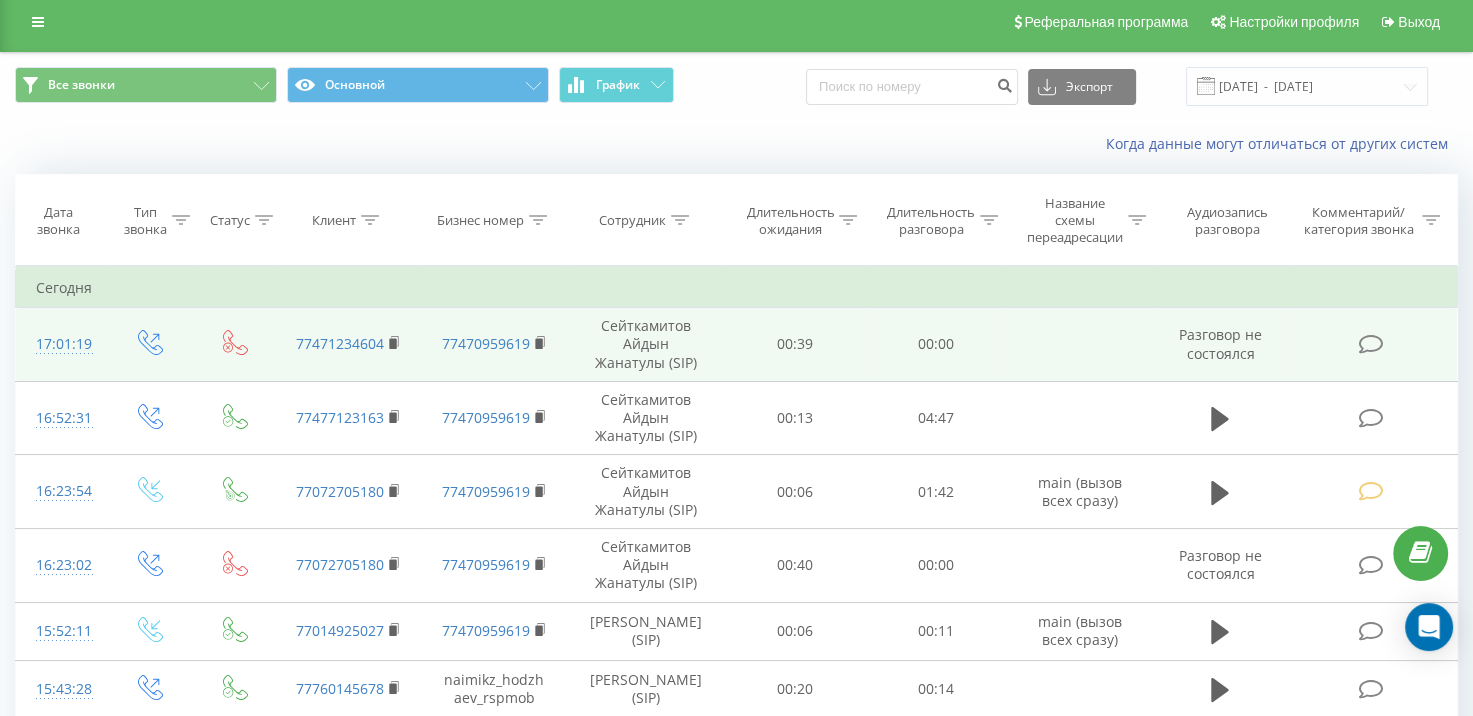 scroll, scrollTop: 0, scrollLeft: 0, axis: both 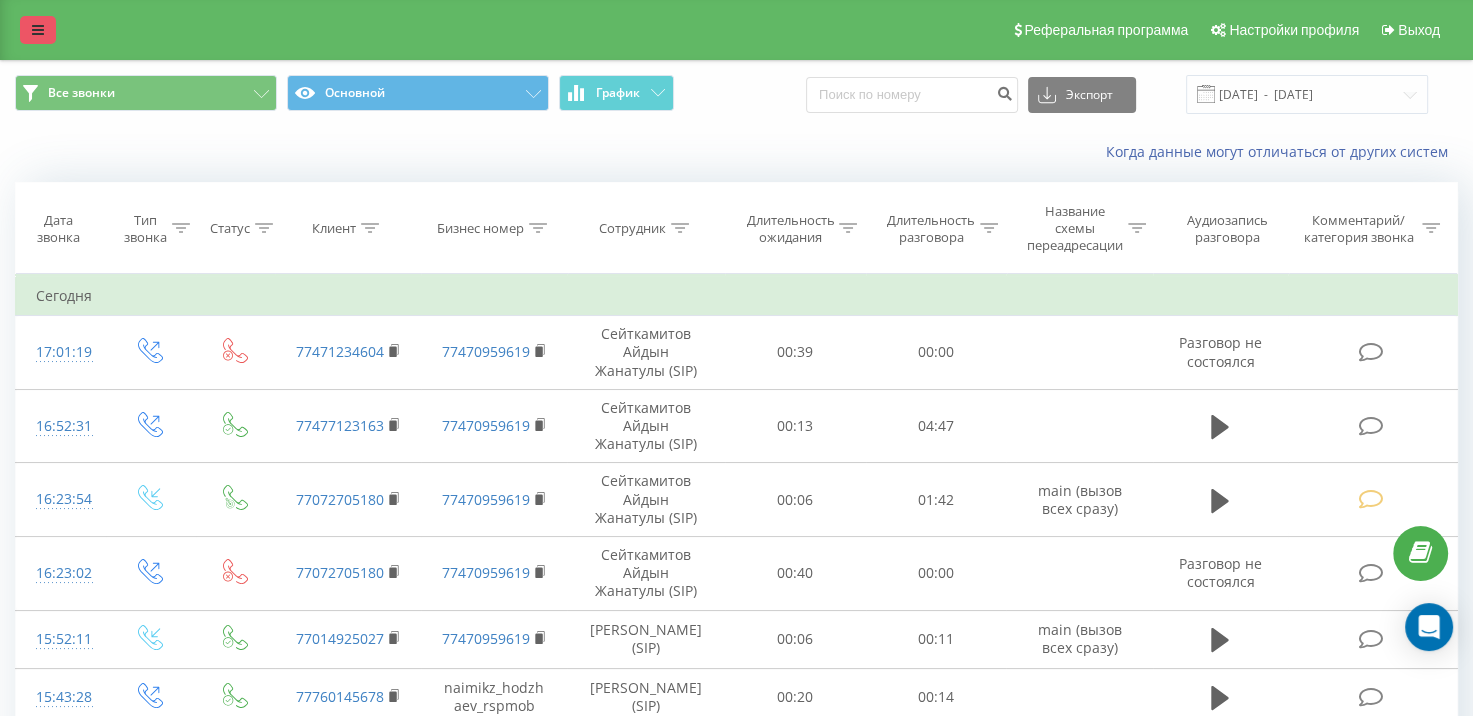 click at bounding box center [38, 30] 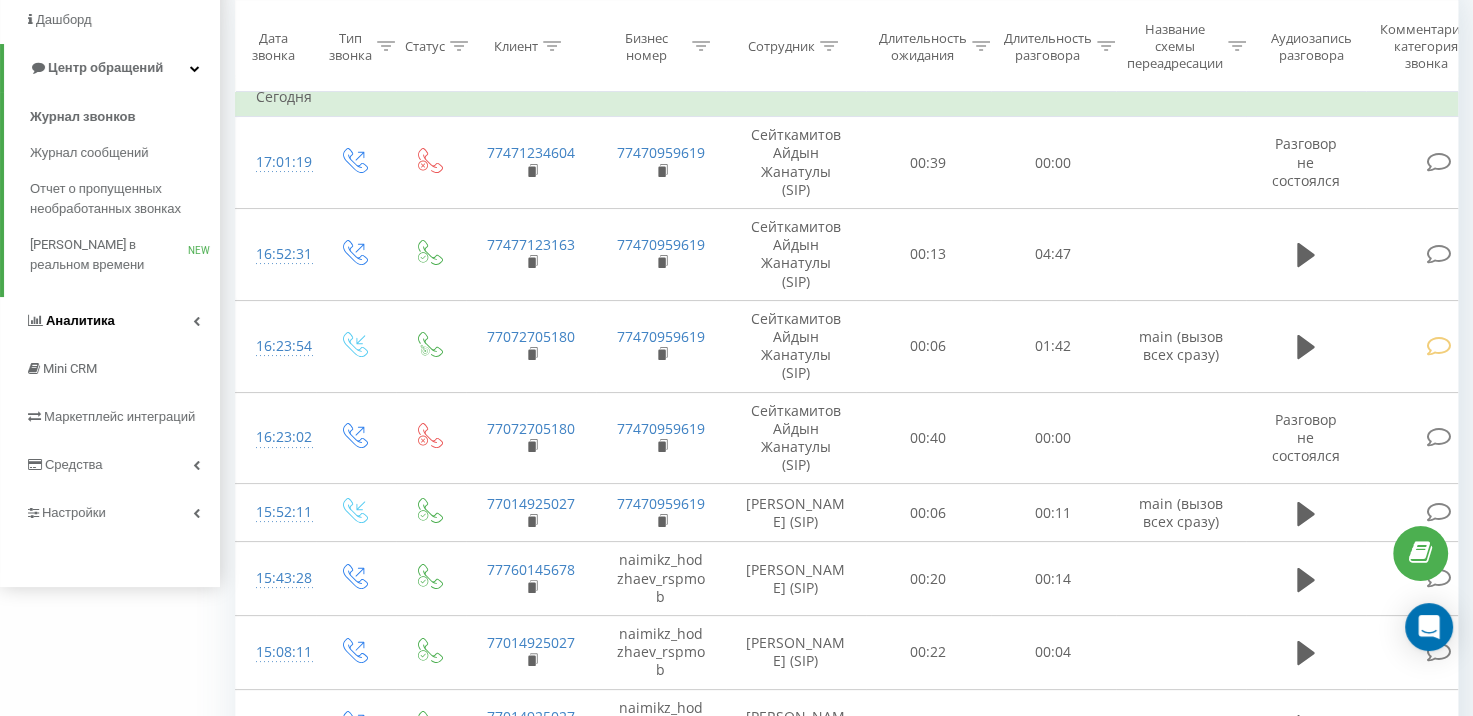 scroll, scrollTop: 200, scrollLeft: 0, axis: vertical 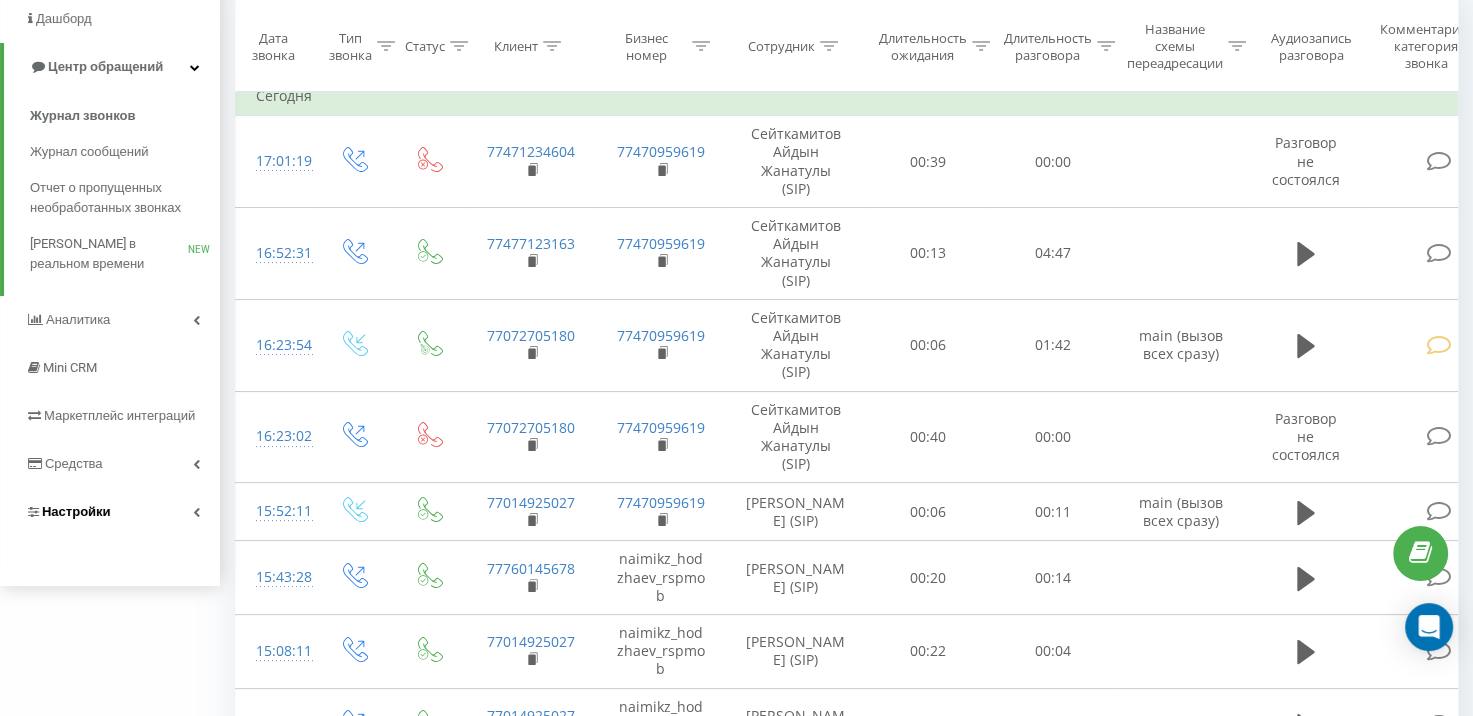 click at bounding box center (196, 512) 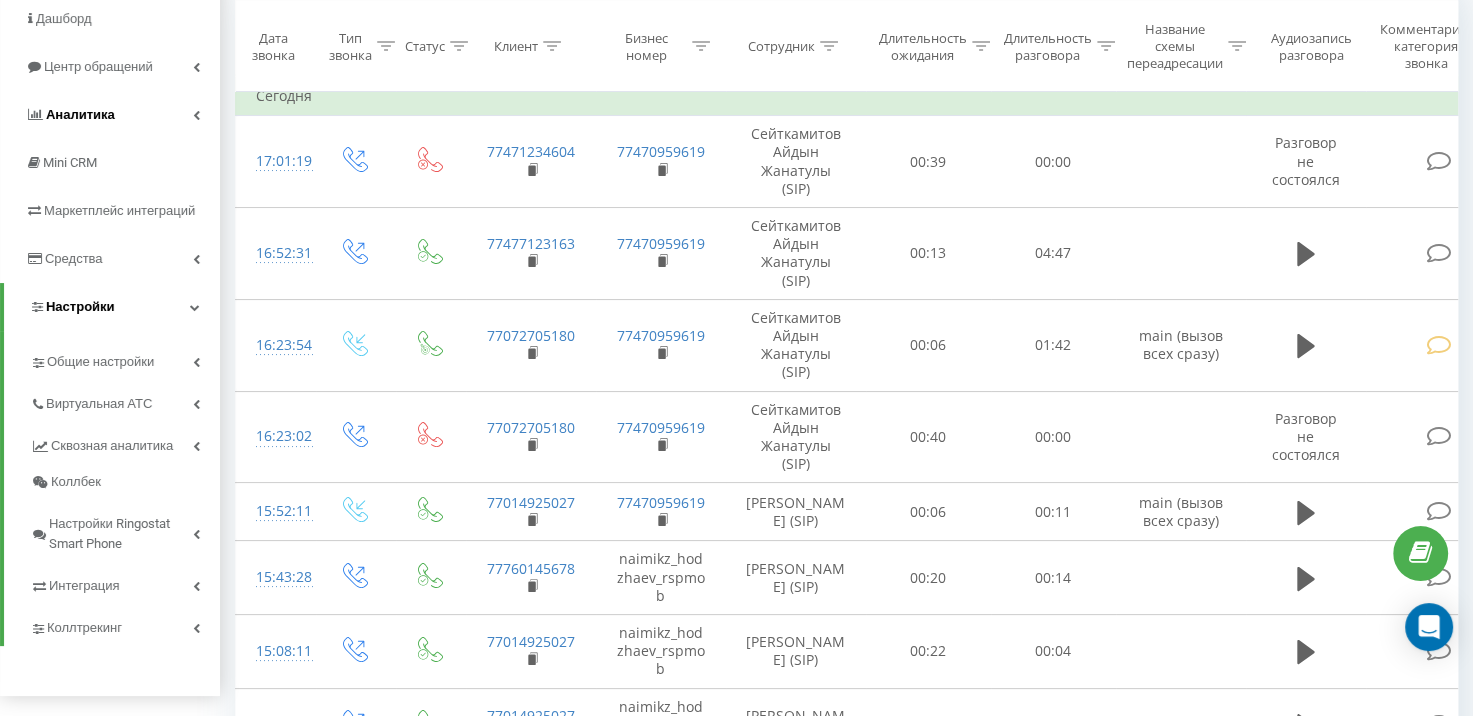 click at bounding box center [196, 115] 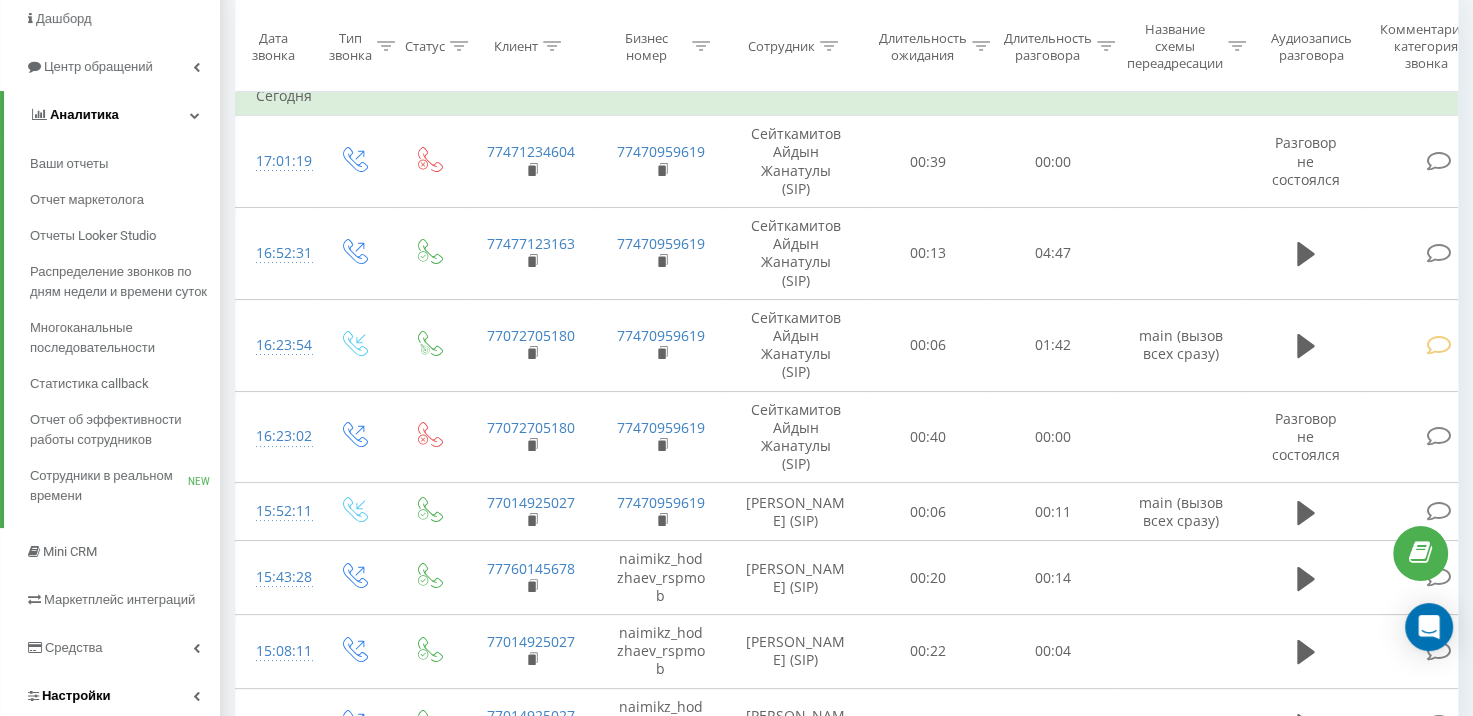 click at bounding box center (195, 115) 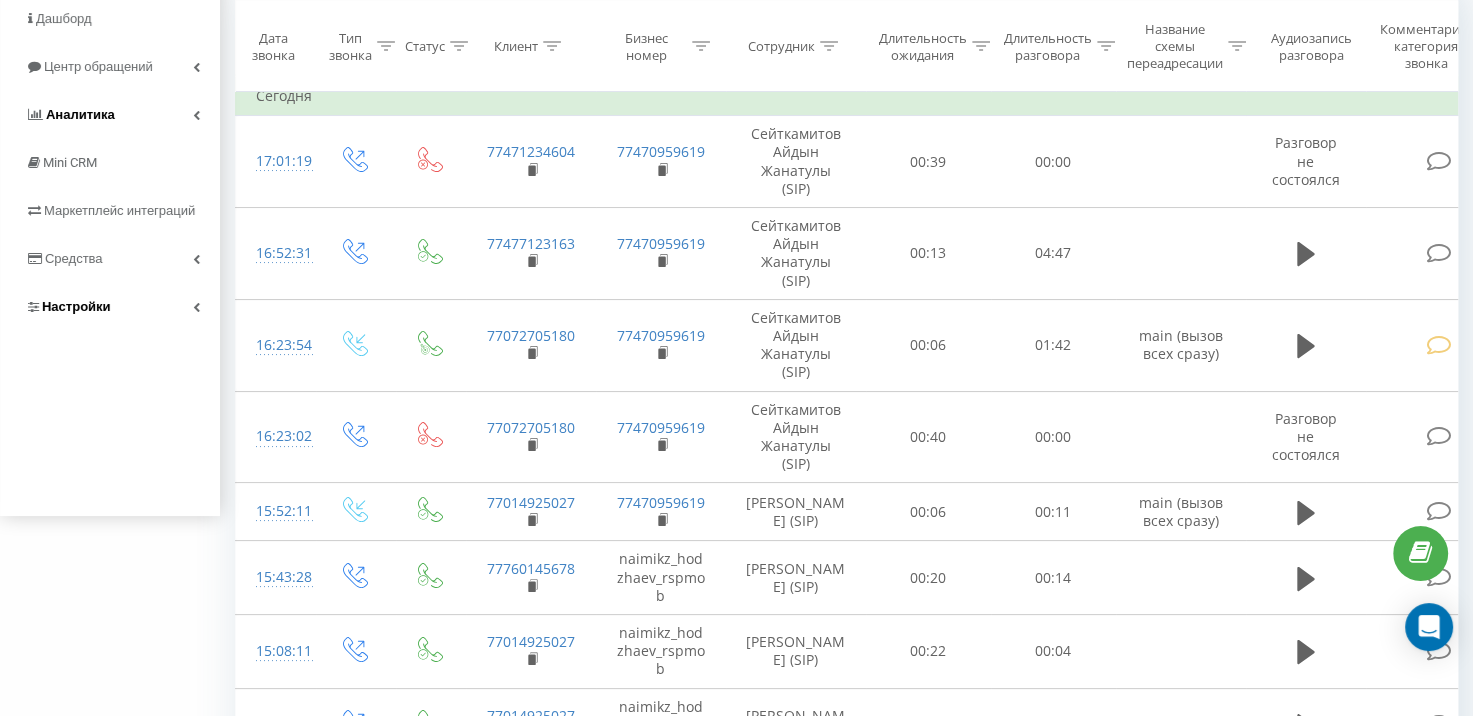 click at bounding box center [196, 115] 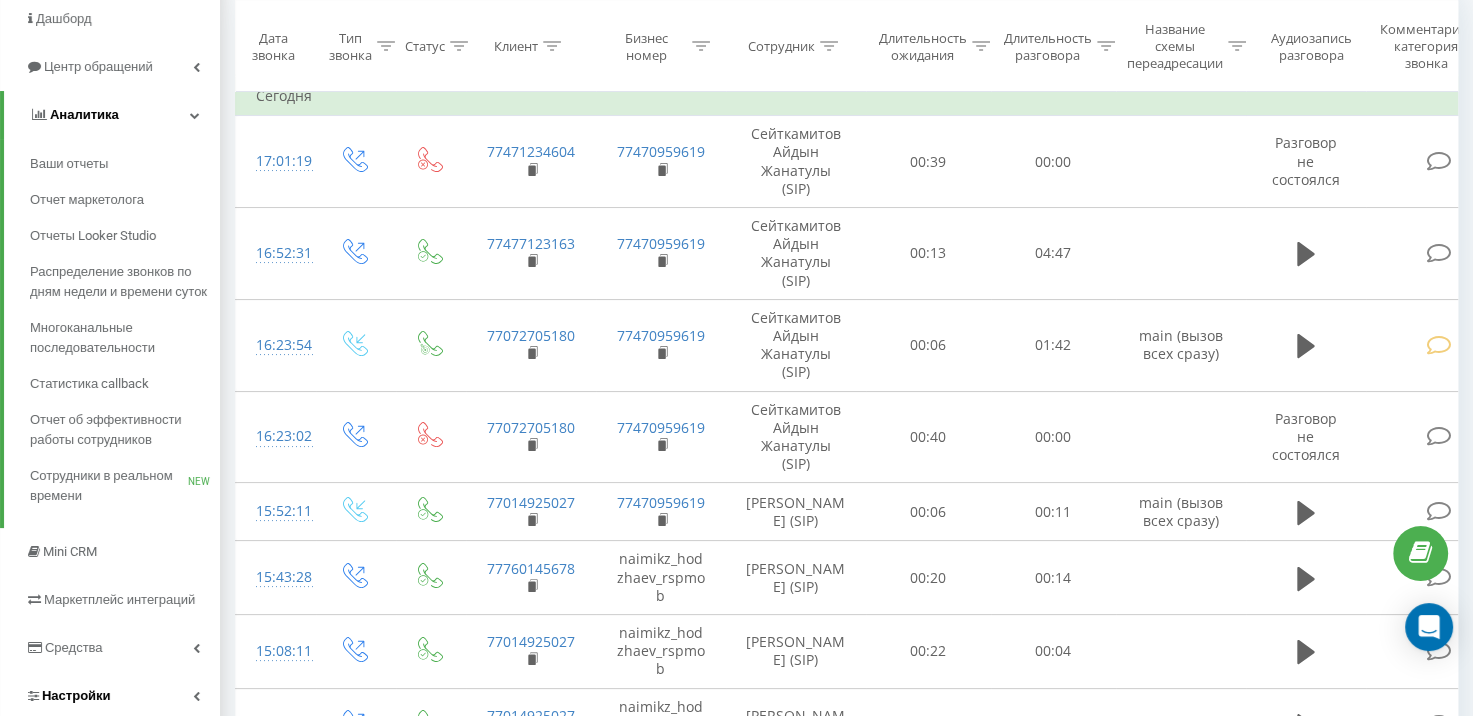 click at bounding box center [195, 115] 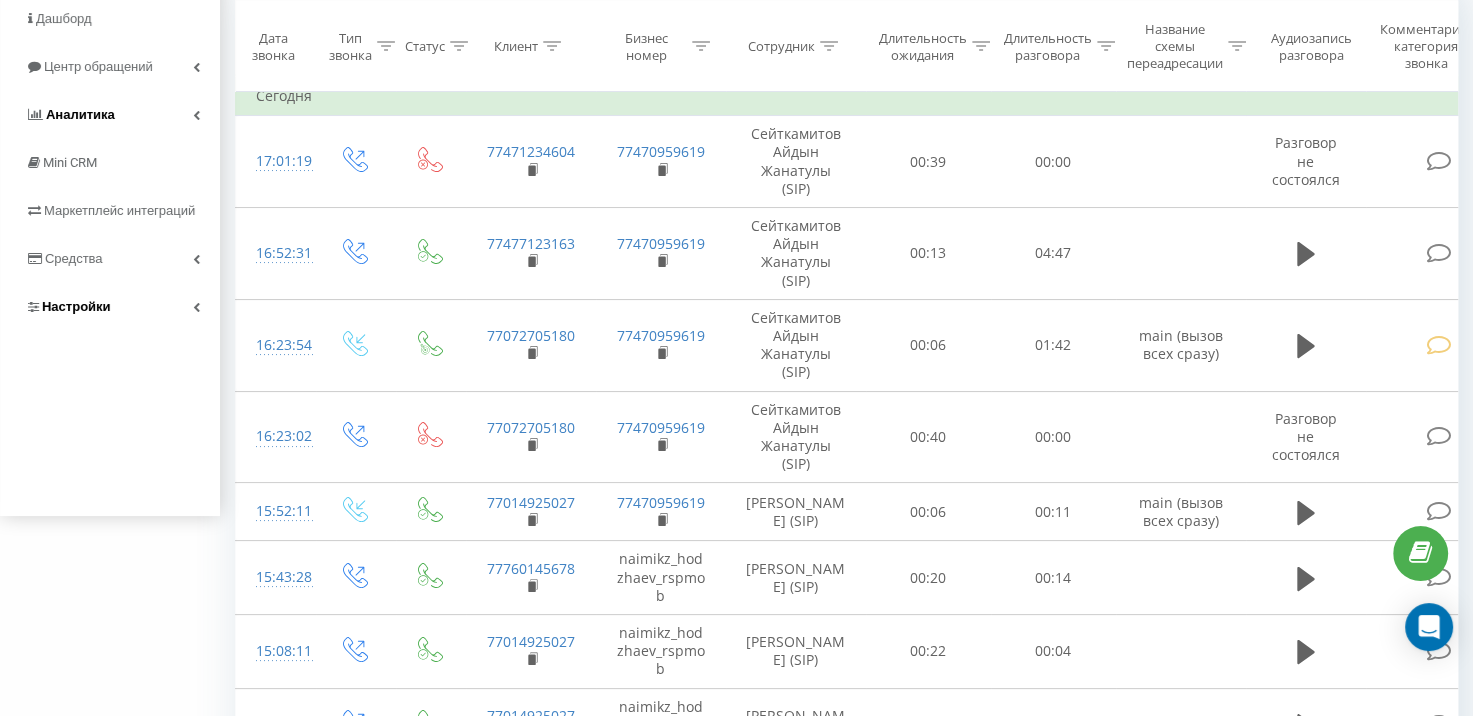 click on "Настройки" at bounding box center (110, 307) 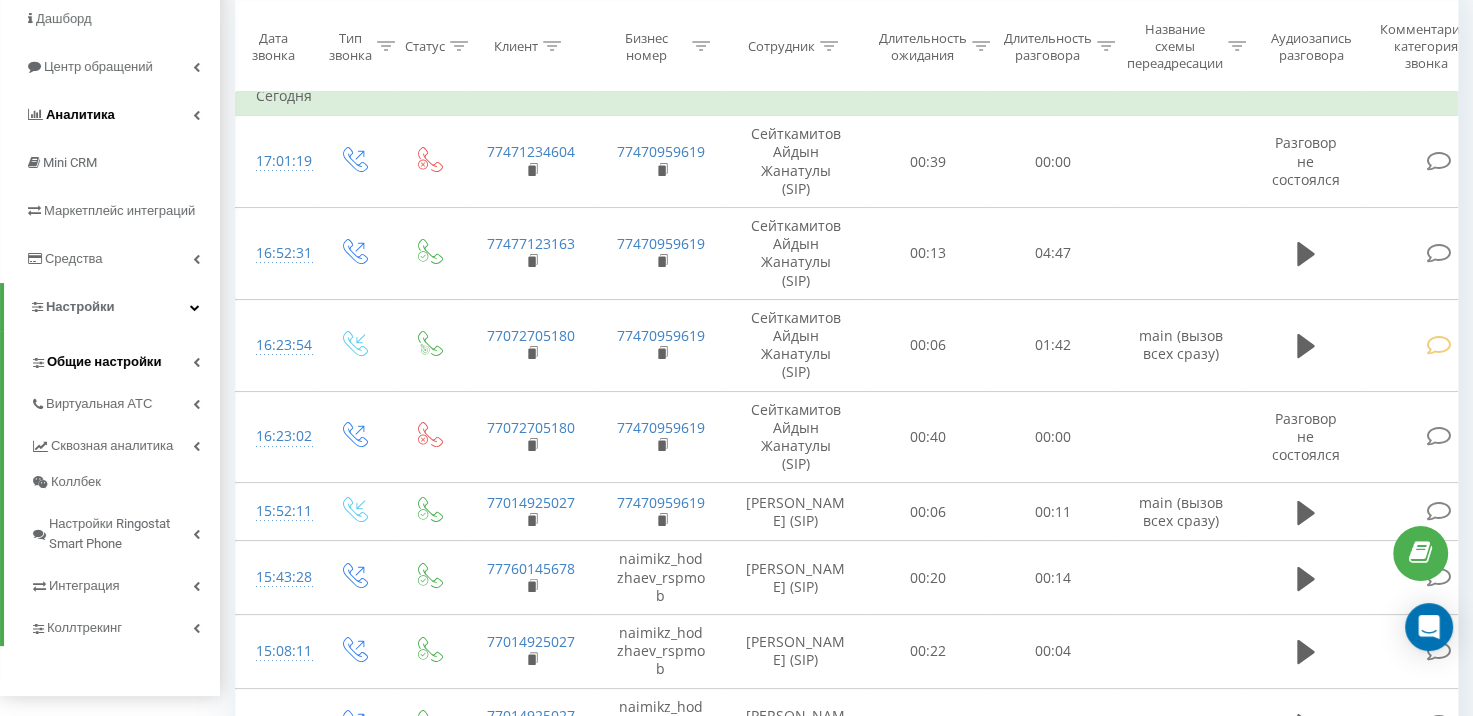 click at bounding box center [196, 362] 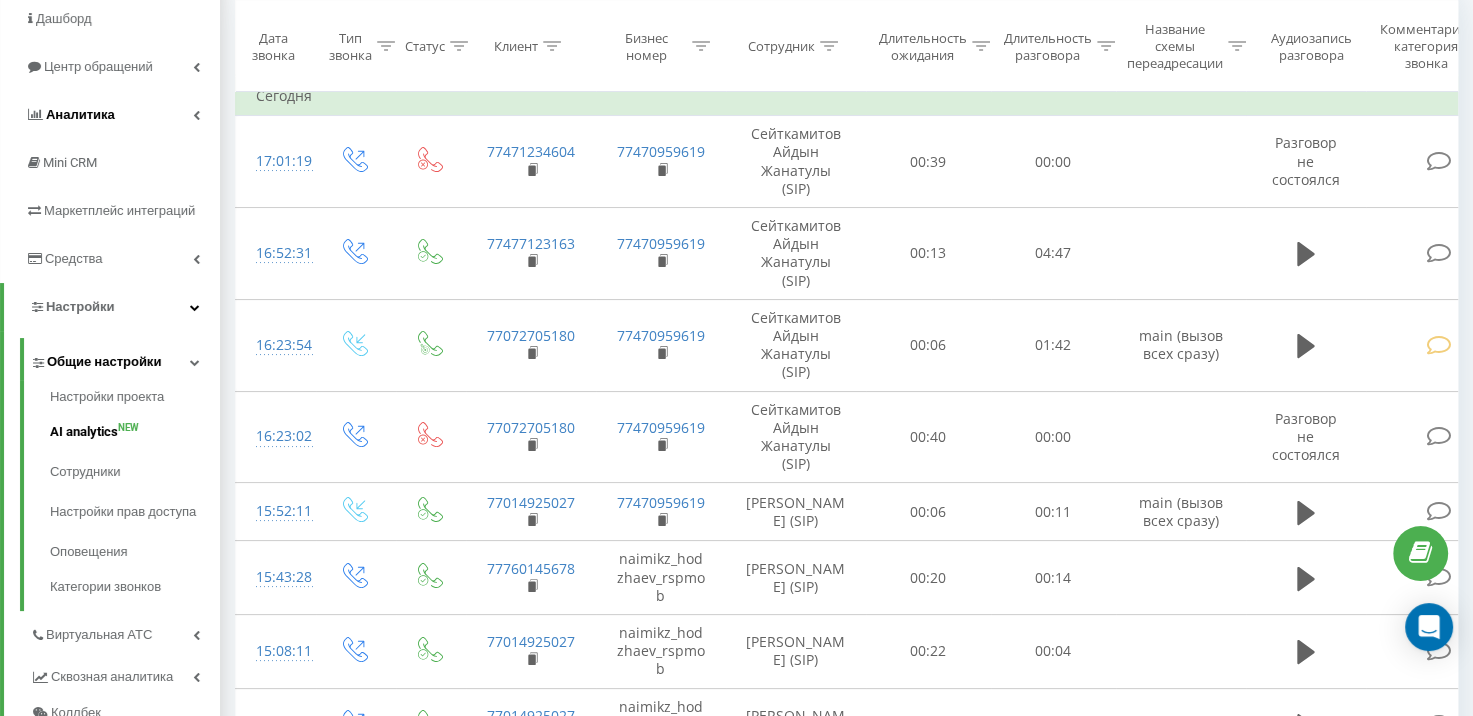 click on "AI analytics NEW" at bounding box center (135, 432) 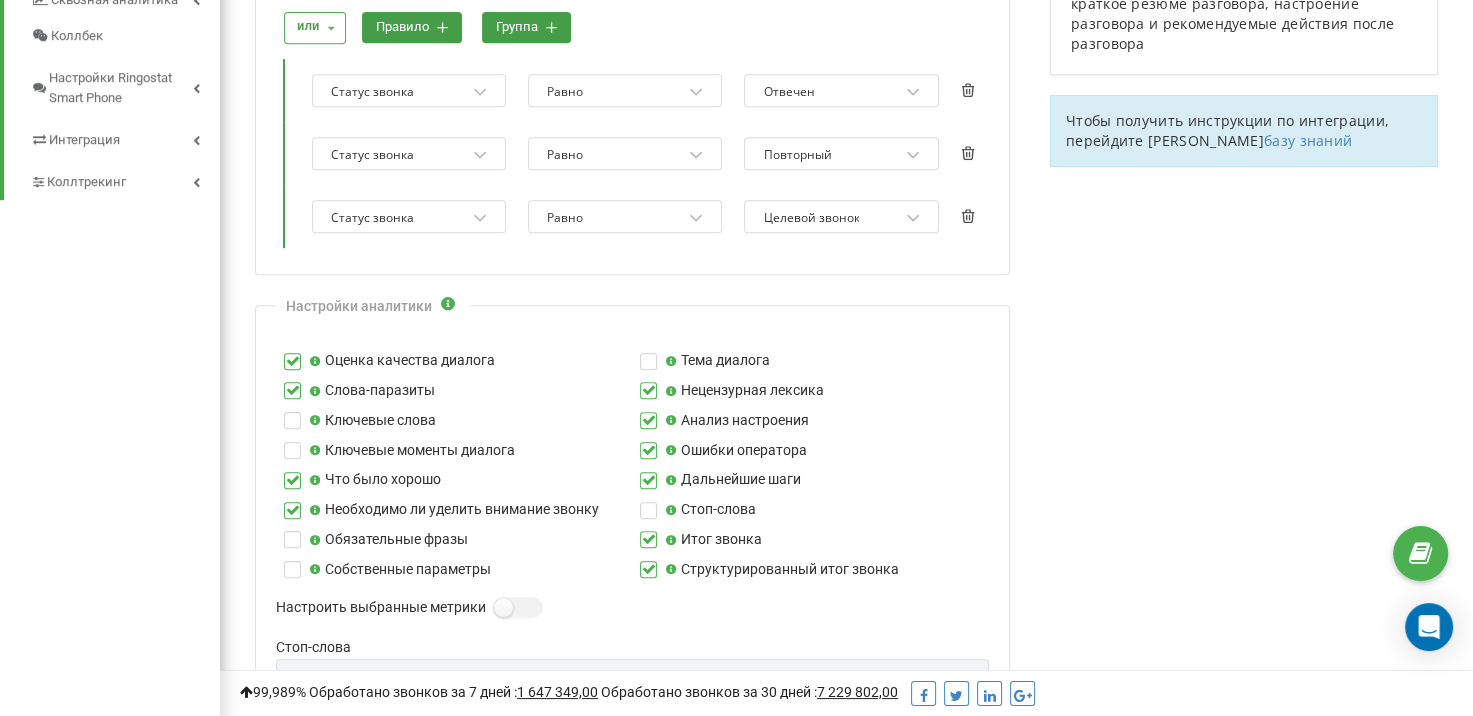 scroll, scrollTop: 0, scrollLeft: 0, axis: both 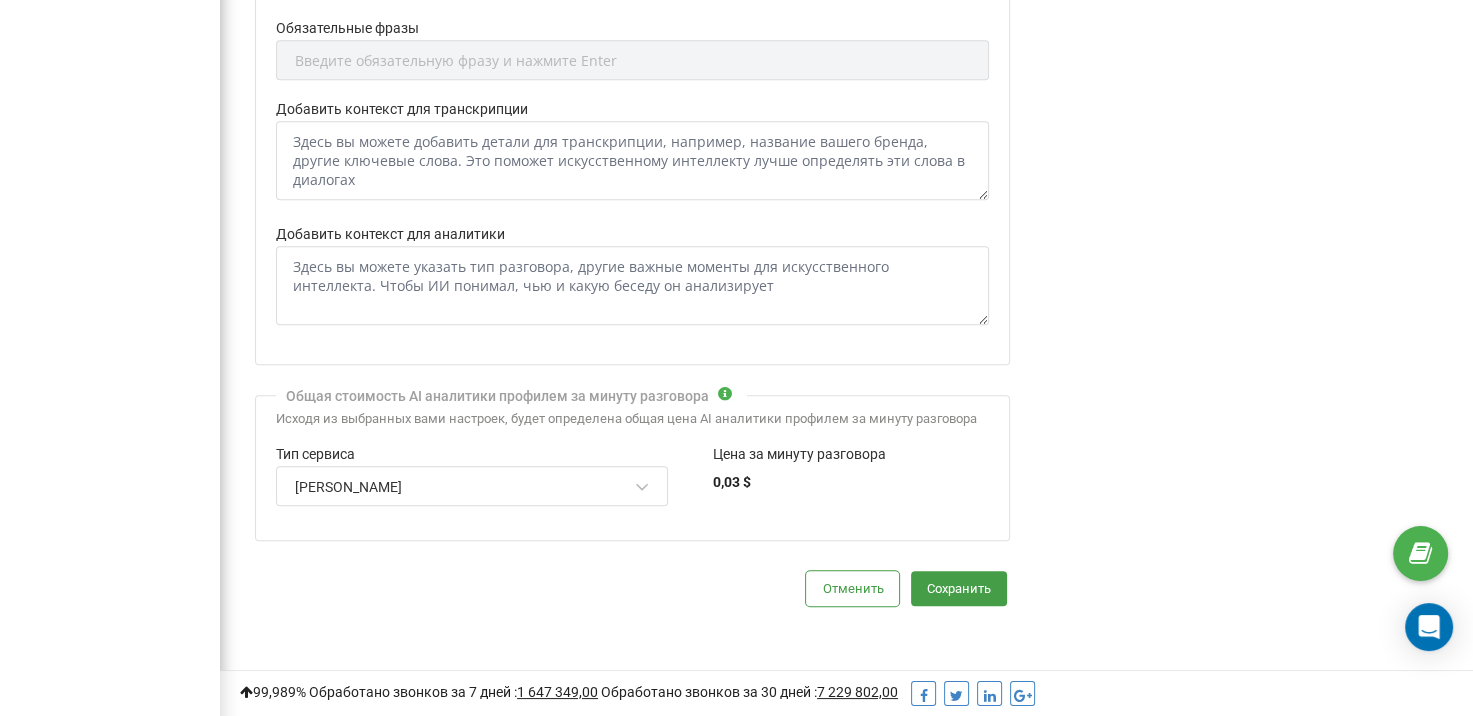 click on "[PERSON_NAME]" at bounding box center (472, 486) 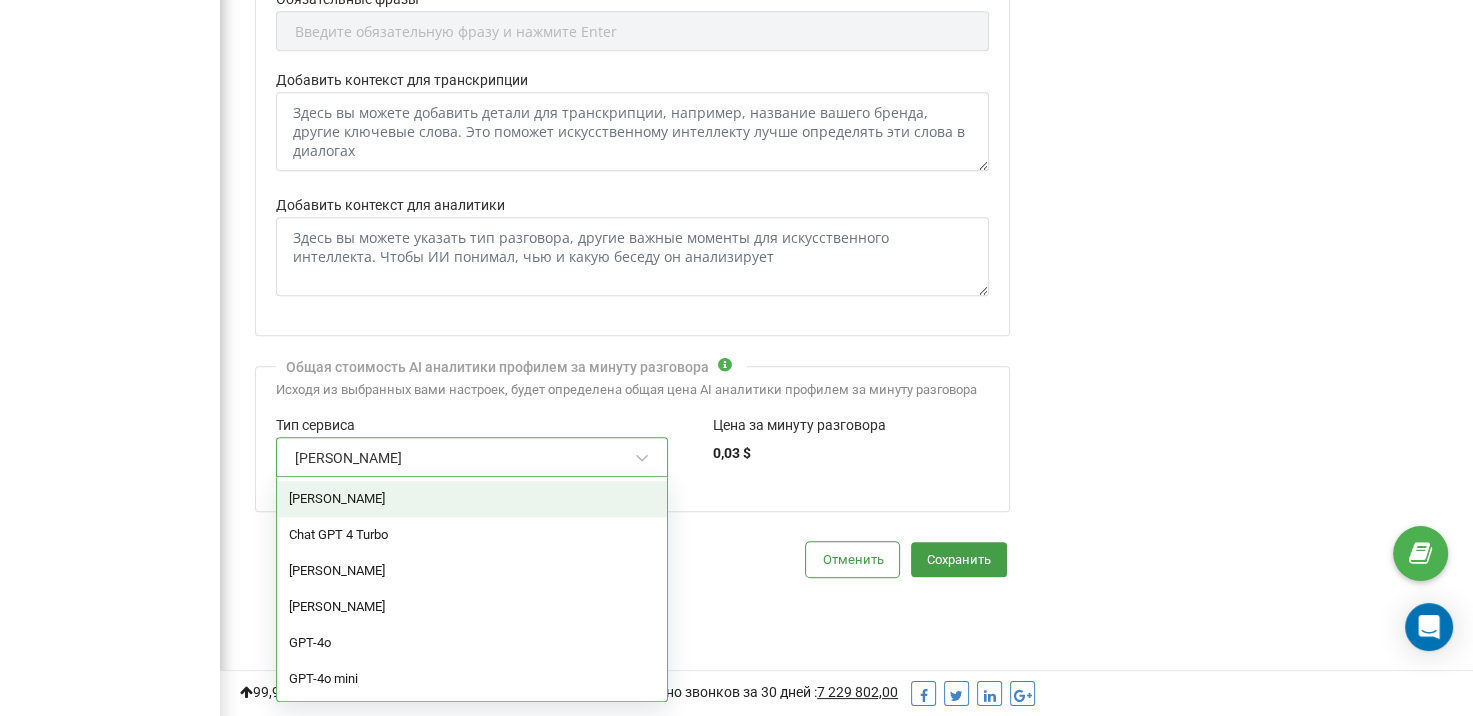 scroll, scrollTop: 1614, scrollLeft: 0, axis: vertical 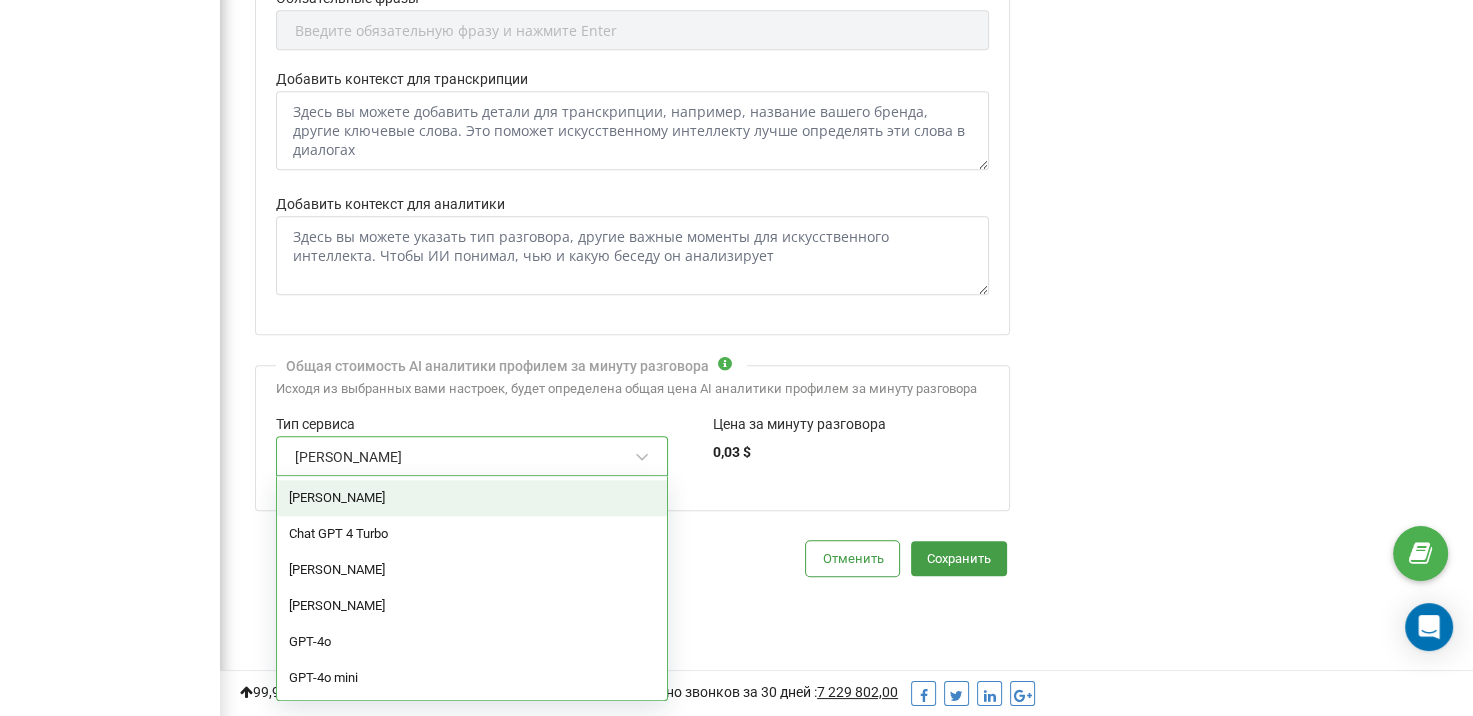 click on "[PERSON_NAME] звонков с помощью AI В этом разделе у вас есть возможность настраивать: Тип AI-аналитики: транскрибацию на языке оригинала или перевод на английский язык Язык анализа звонка, на котором будет отображаться отчет AI по звонку Время отправки звонка на анализ искусственному интеллекту Язык, на котором ожидается разговор для обработки в рамках этого профиля Чтобы получить инструкции по интеграции, перейдите в  базу знаний" at bounding box center [1244, -230] 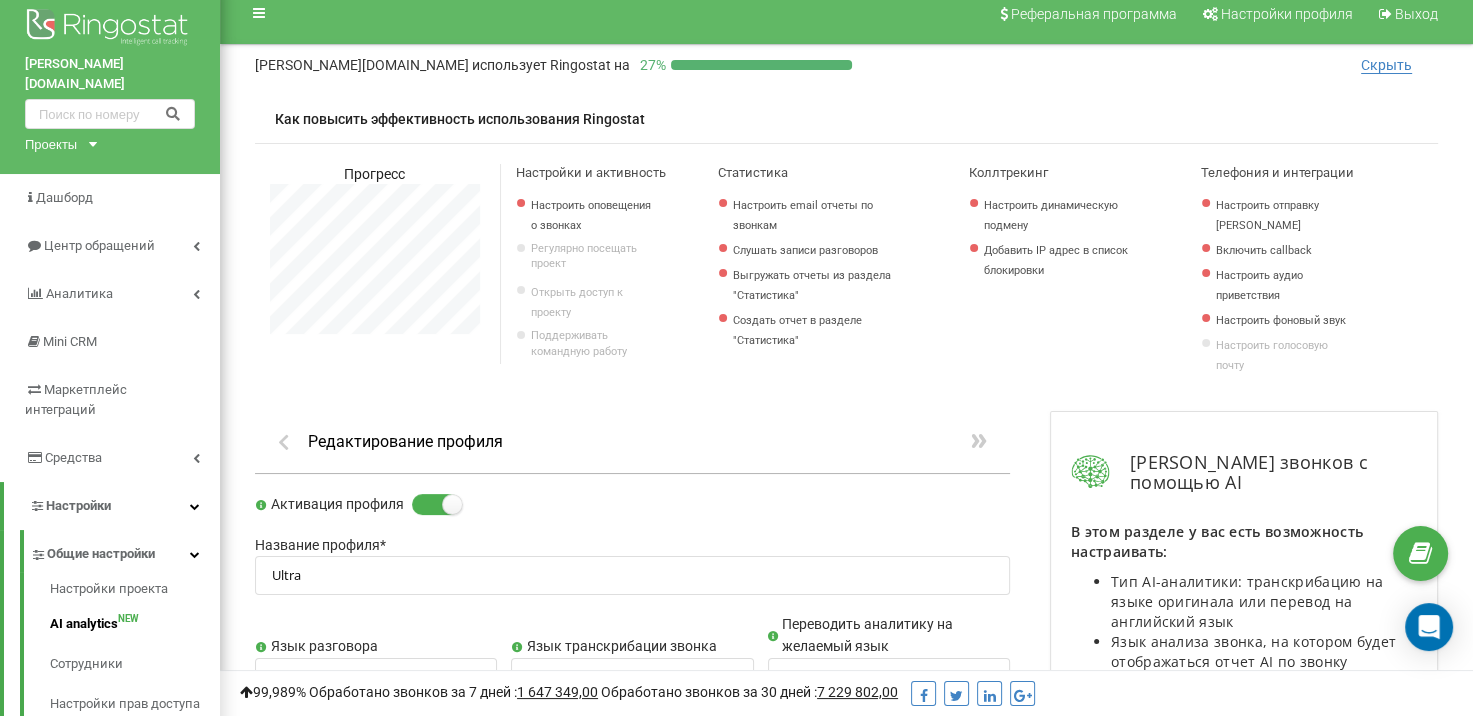 scroll, scrollTop: 0, scrollLeft: 0, axis: both 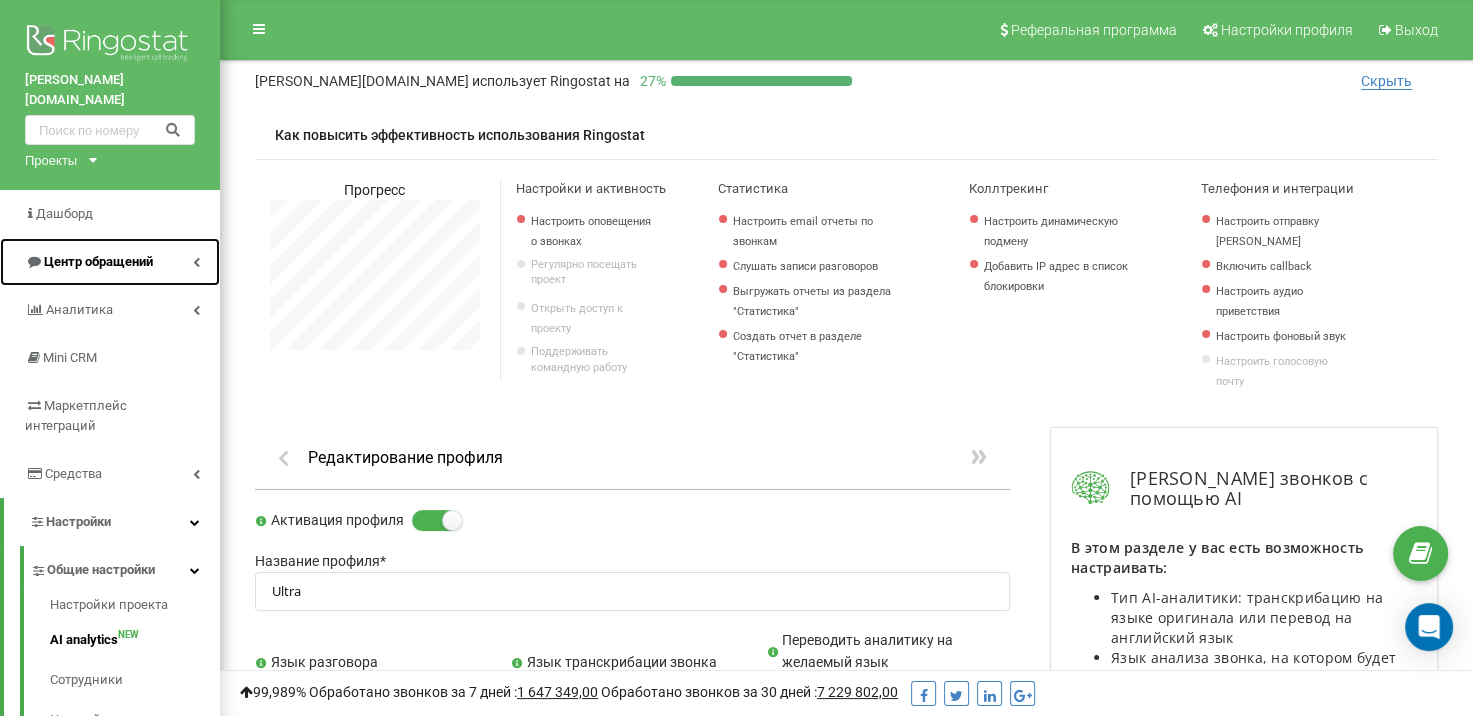 click at bounding box center (196, 262) 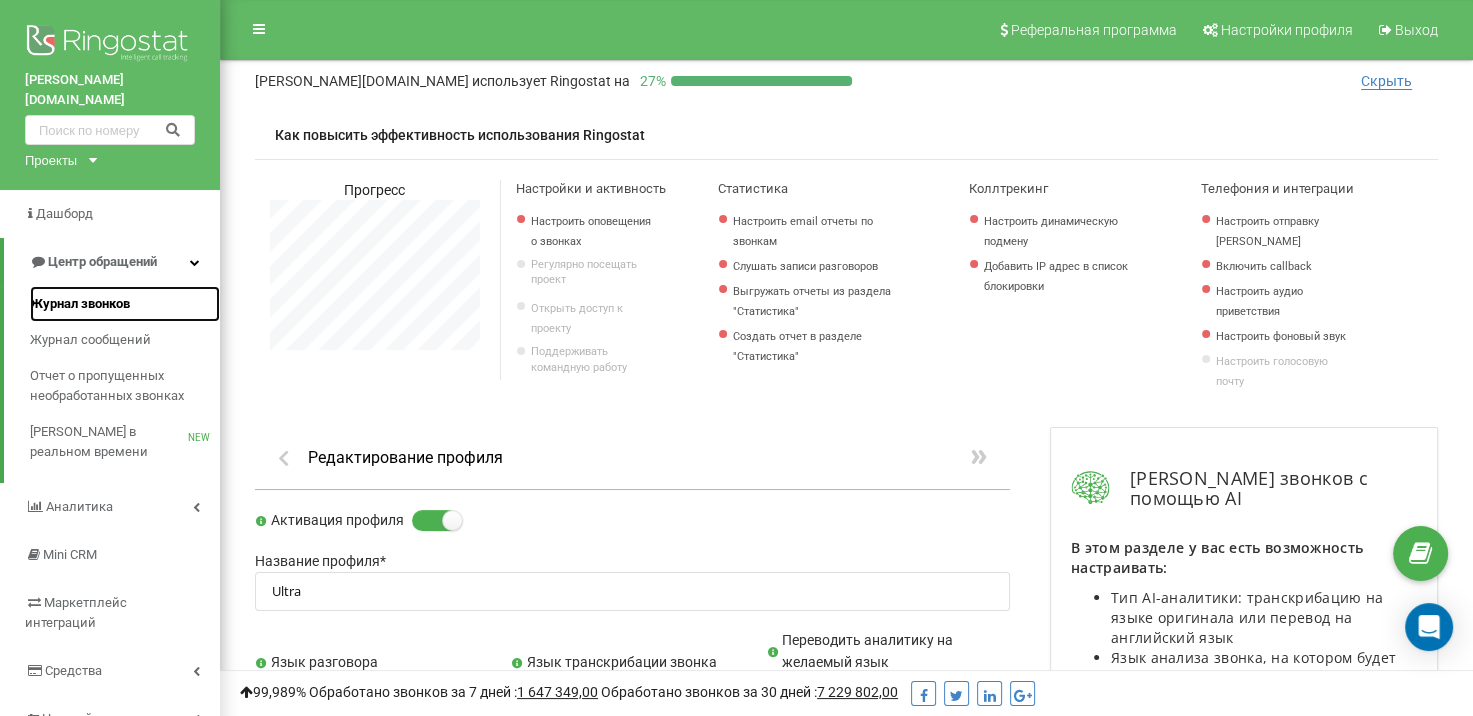 click on "Журнал звонков" at bounding box center (80, 304) 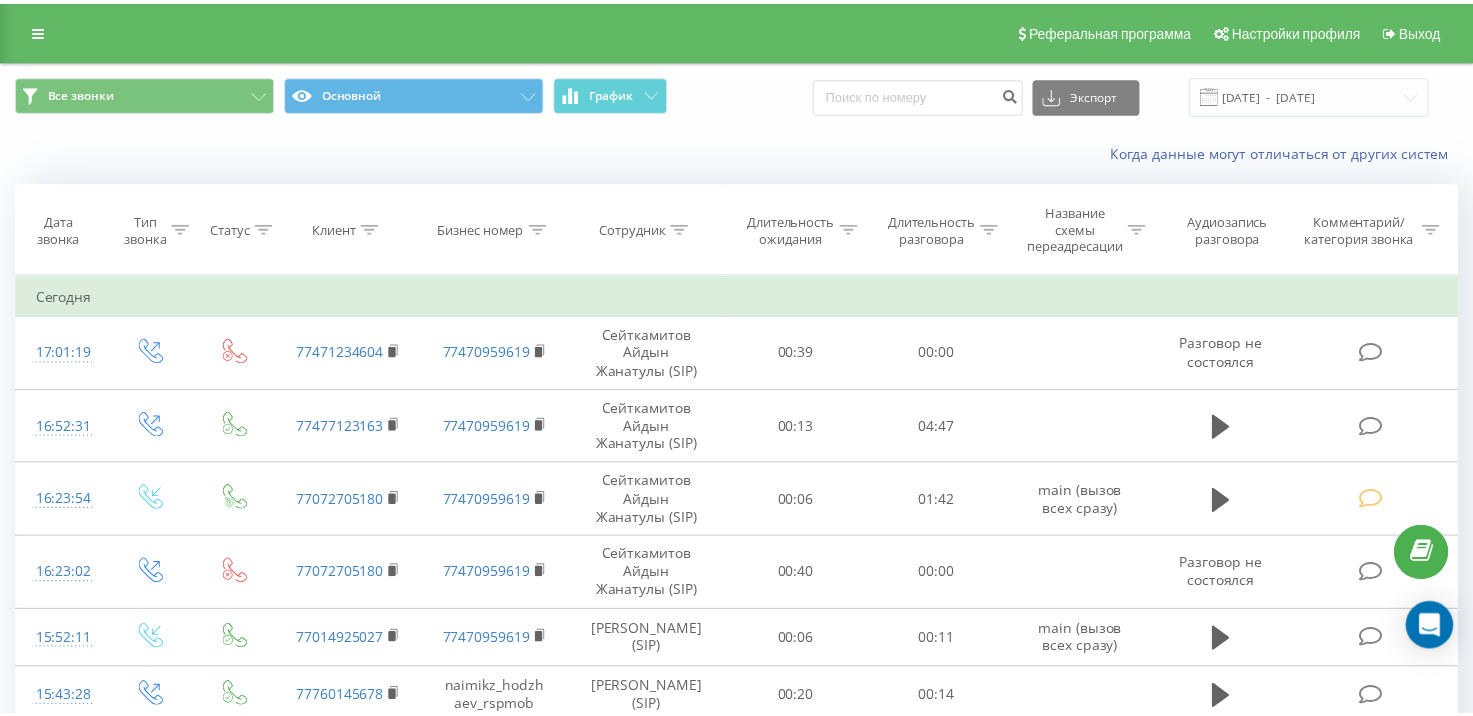 scroll, scrollTop: 0, scrollLeft: 0, axis: both 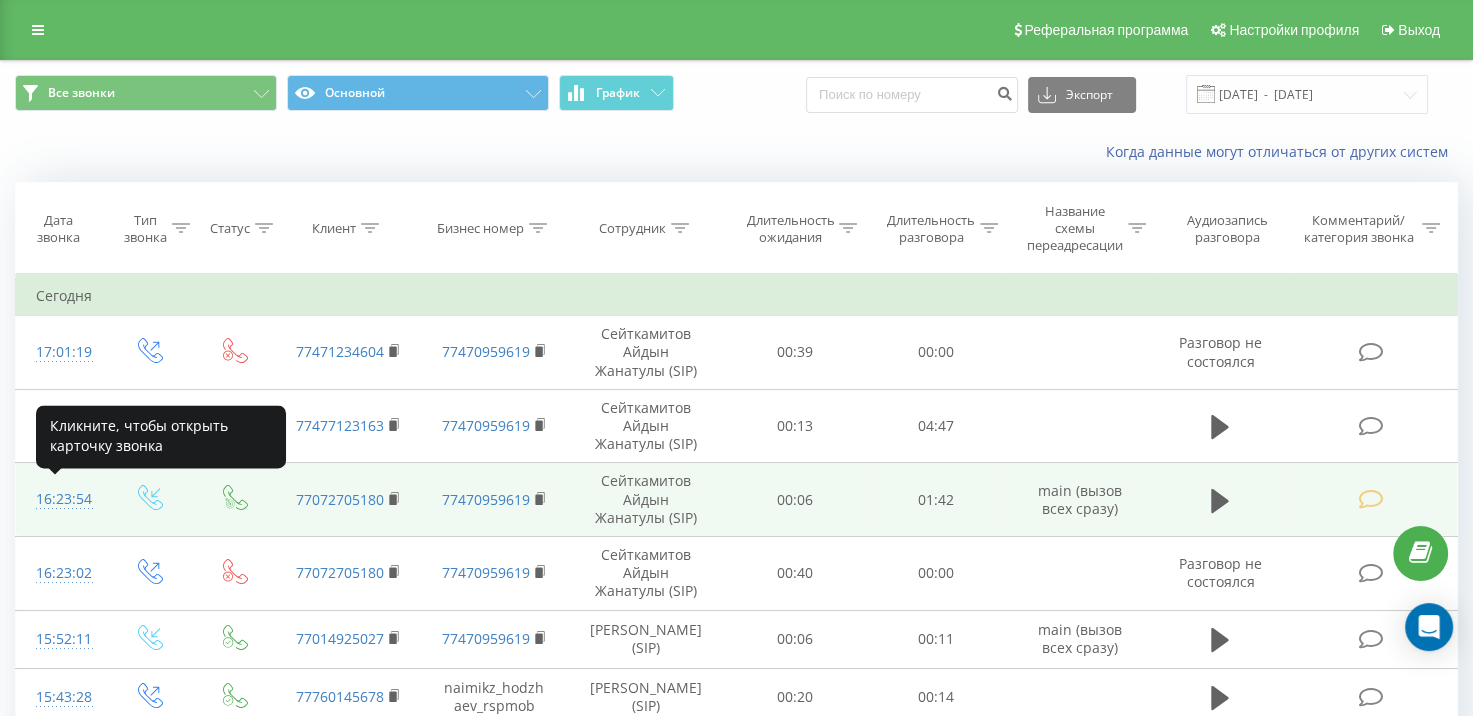 click on "16:23:54" at bounding box center (61, 499) 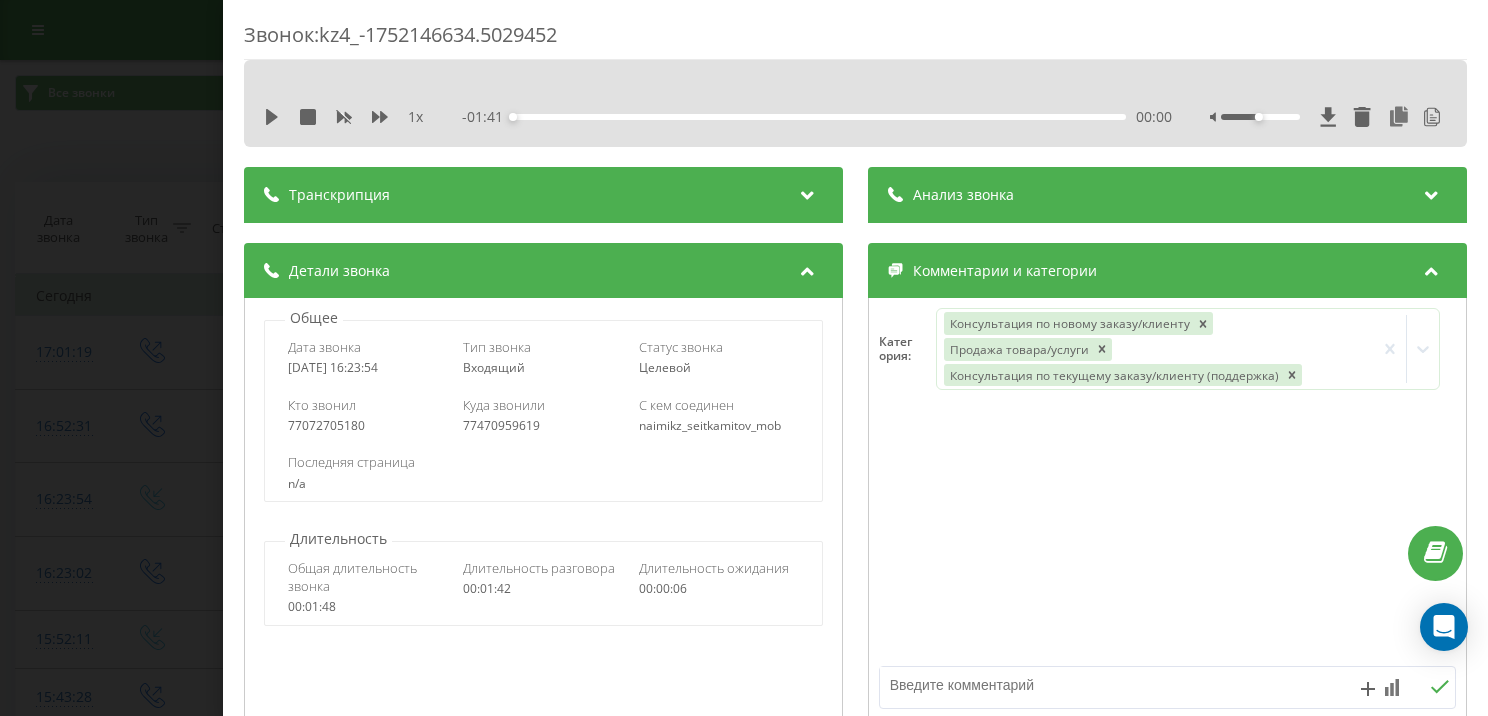 click on "Транскрипция" at bounding box center [543, 195] 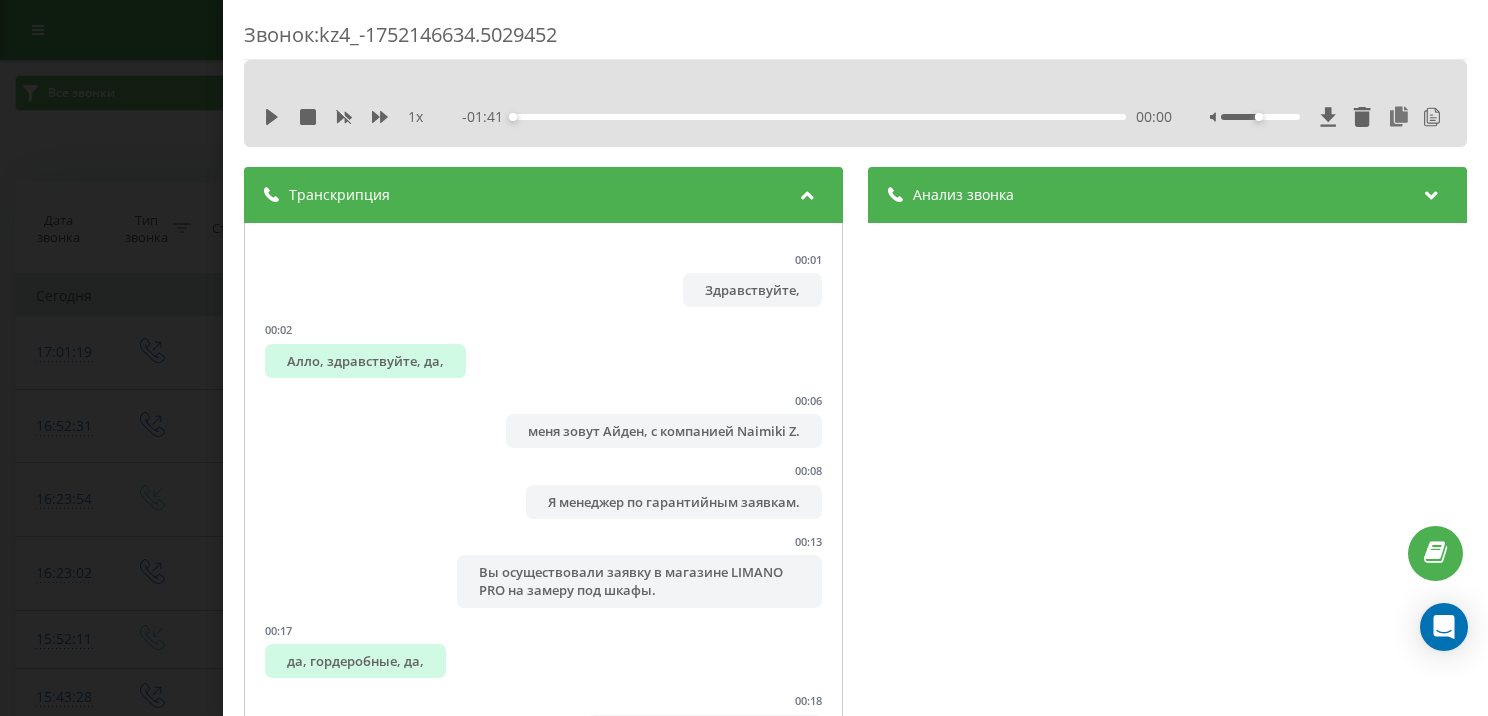 click on "Анализ звонка" at bounding box center (963, 195) 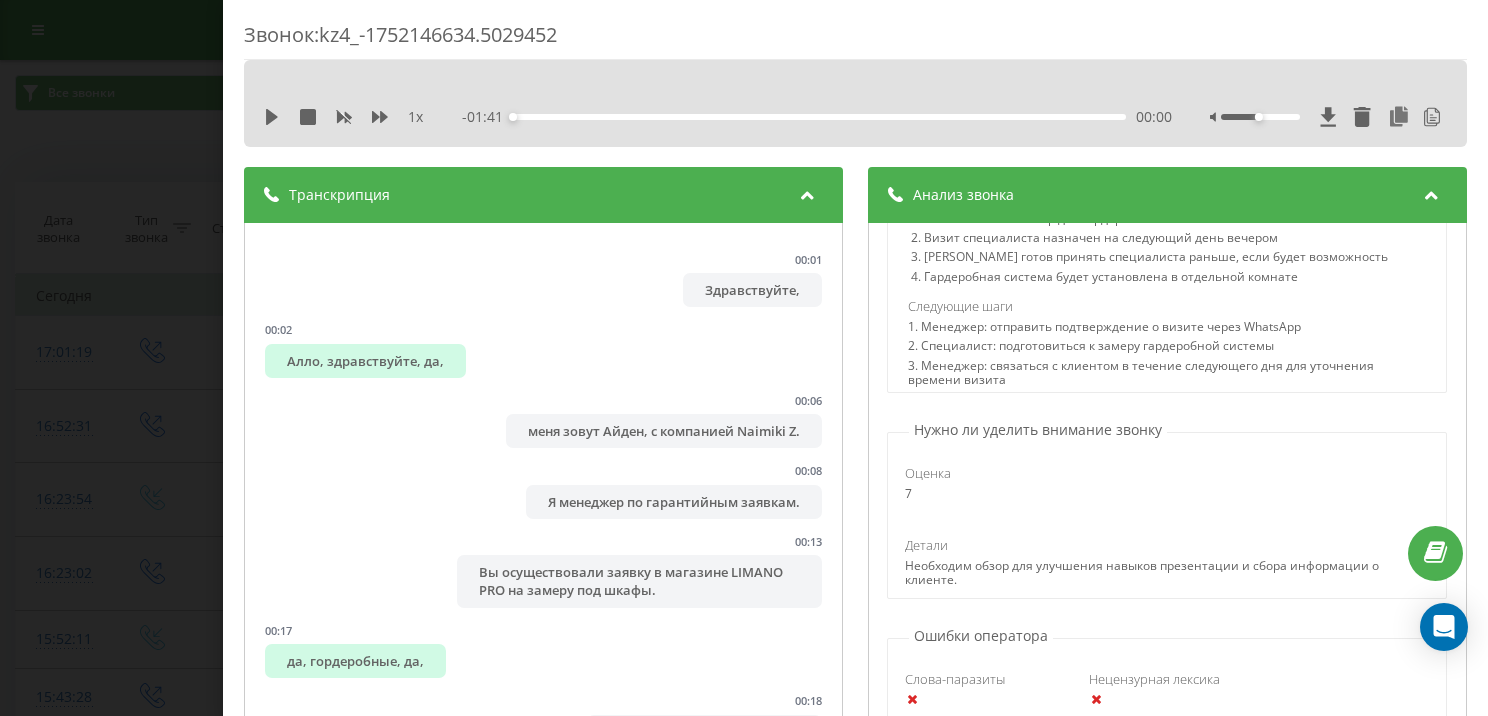 scroll, scrollTop: 963, scrollLeft: 0, axis: vertical 